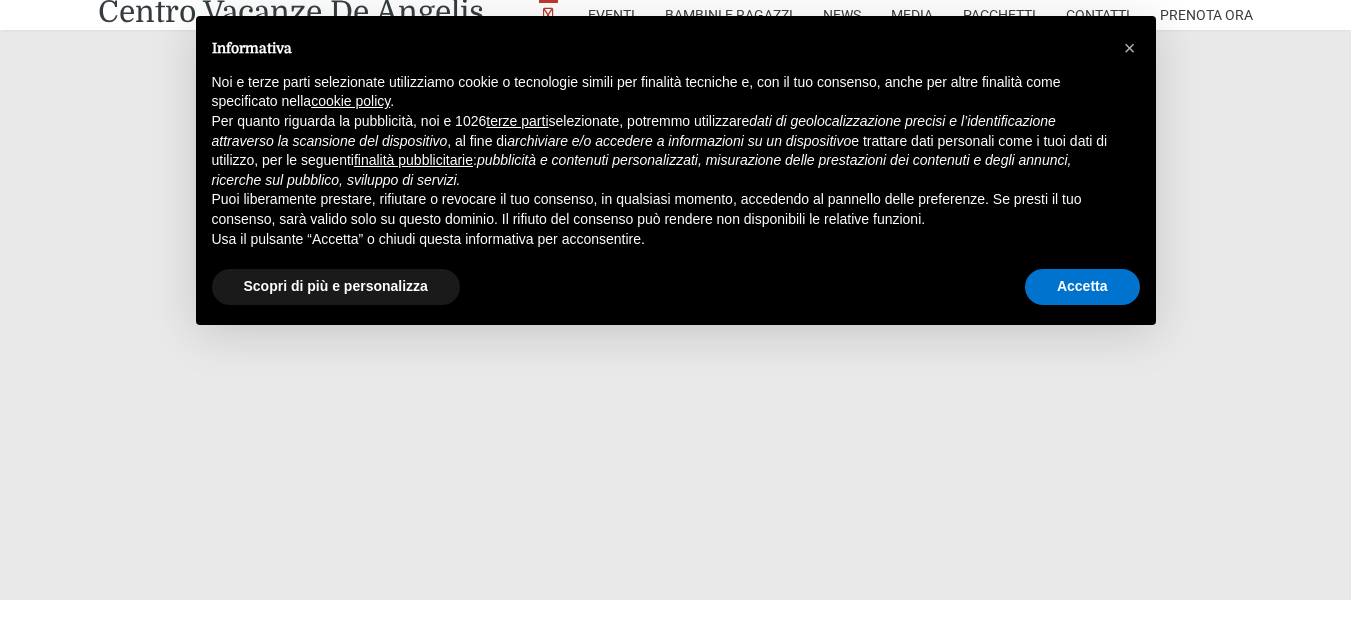 scroll, scrollTop: 300, scrollLeft: 0, axis: vertical 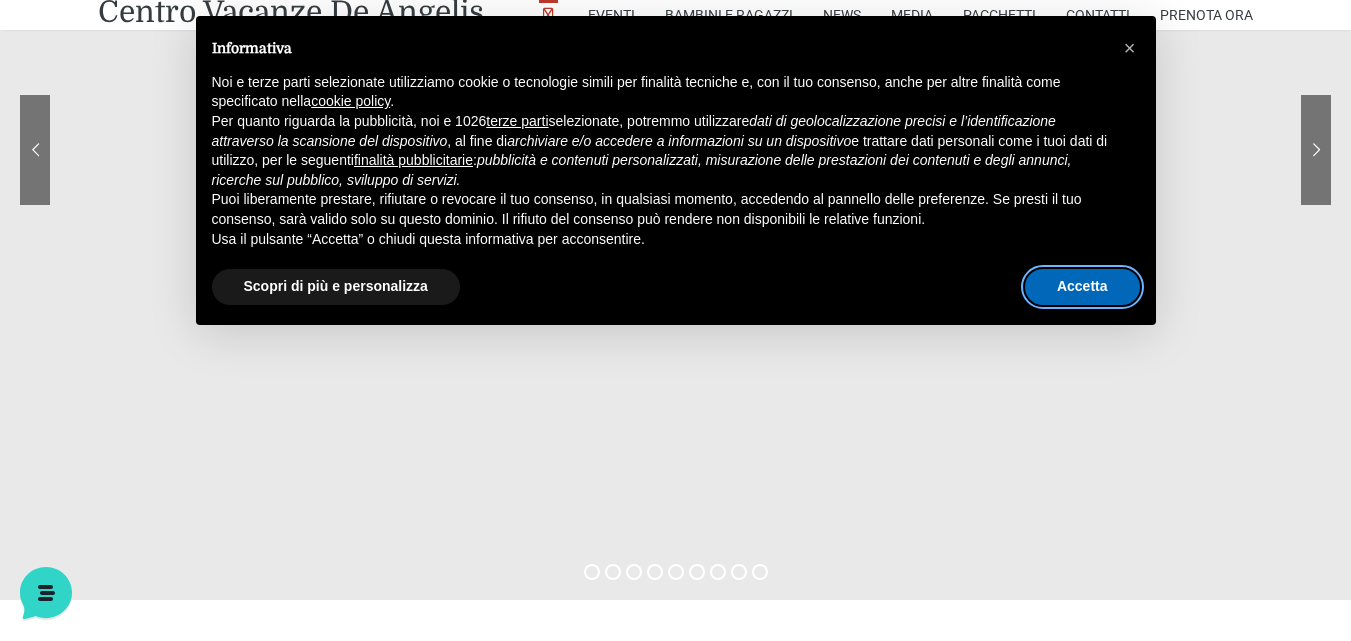 click on "Accetta" at bounding box center [1082, 287] 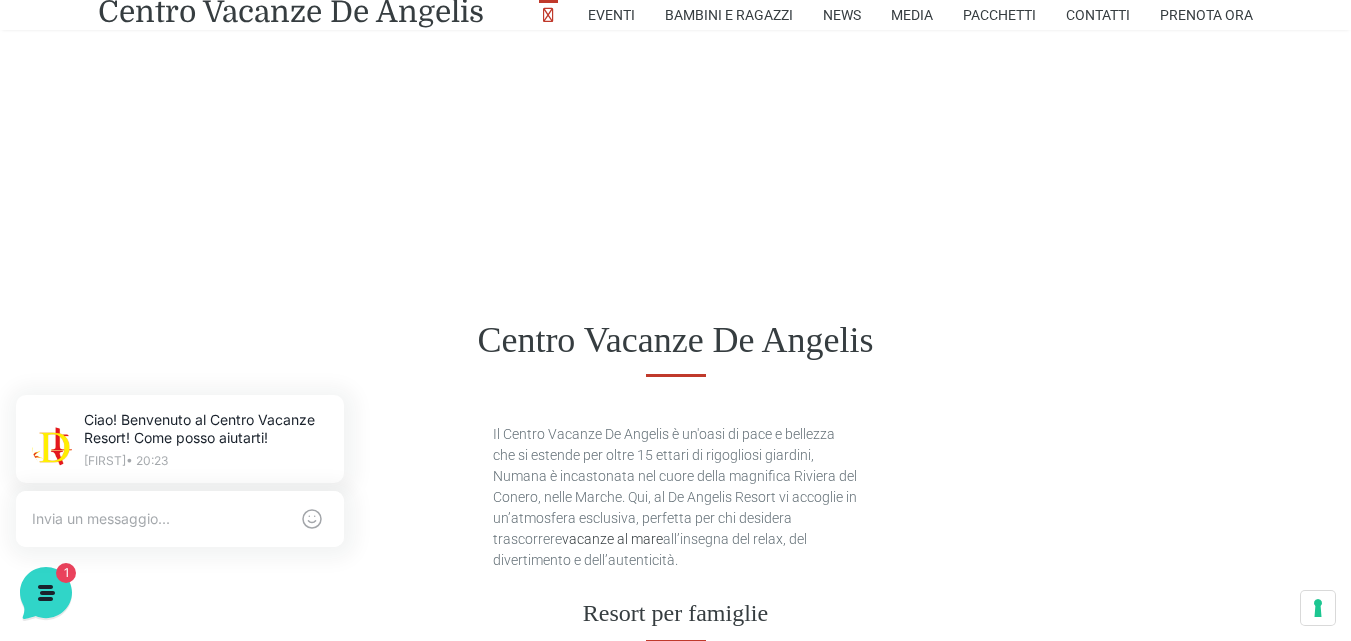scroll, scrollTop: 900, scrollLeft: 0, axis: vertical 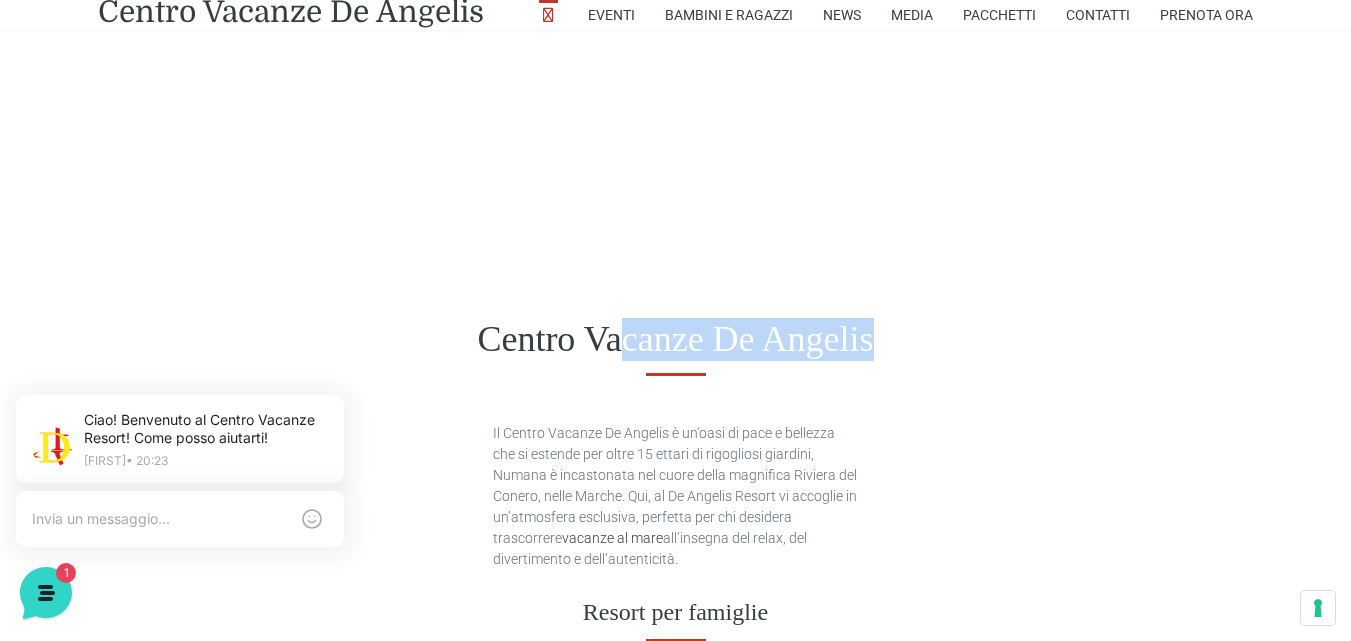 drag, startPoint x: 405, startPoint y: 263, endPoint x: 389, endPoint y: 320, distance: 59.20304 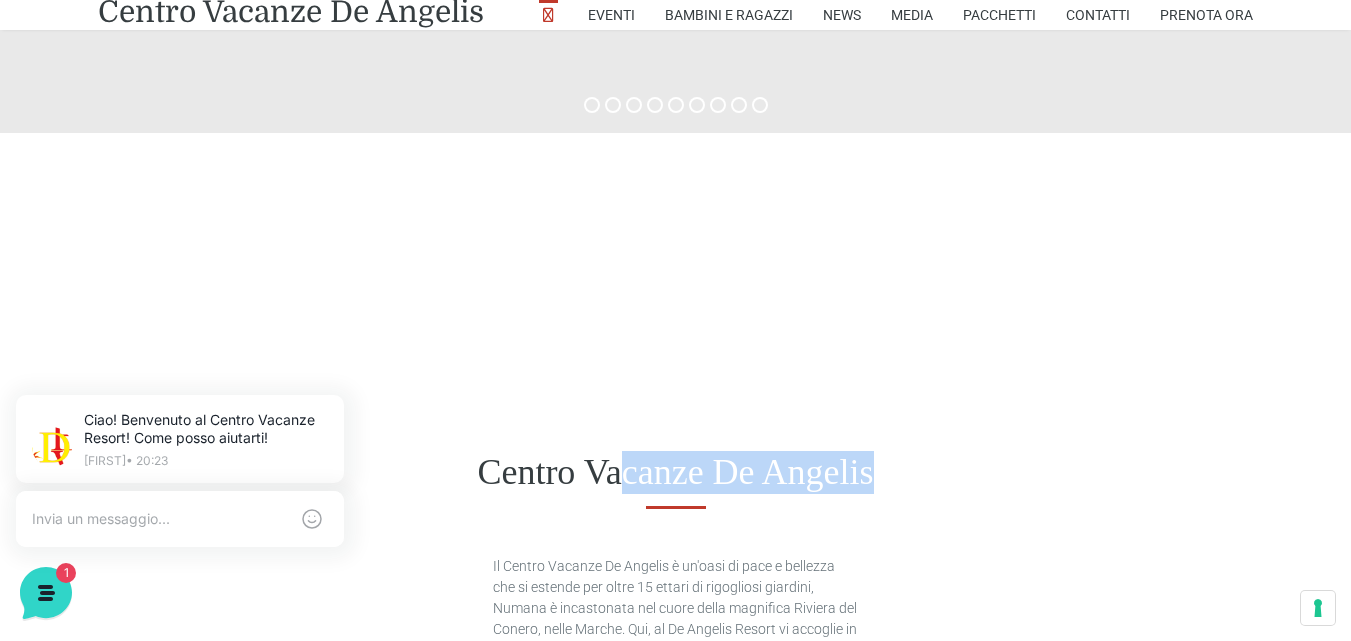 scroll, scrollTop: 745, scrollLeft: 0, axis: vertical 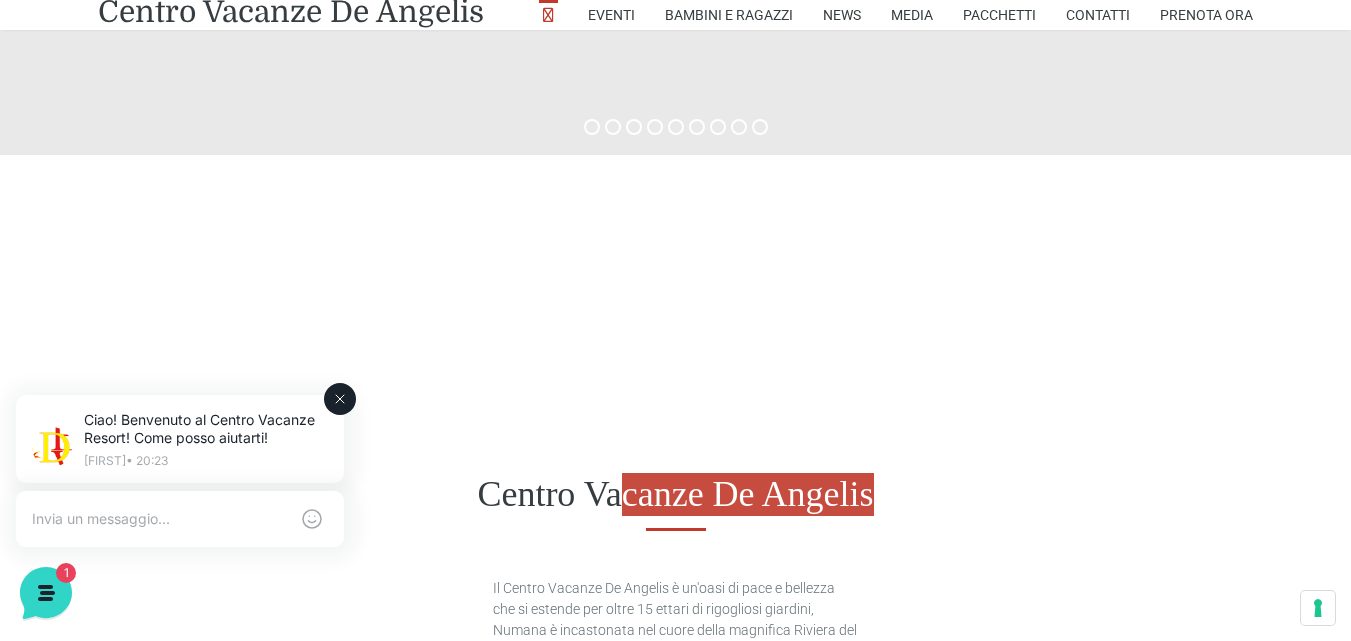 click on "Ciao! Benvenuto al Centro Vacanze Resort! Come posso aiutarti! Jerry  •   20:23" at bounding box center [180, 441] 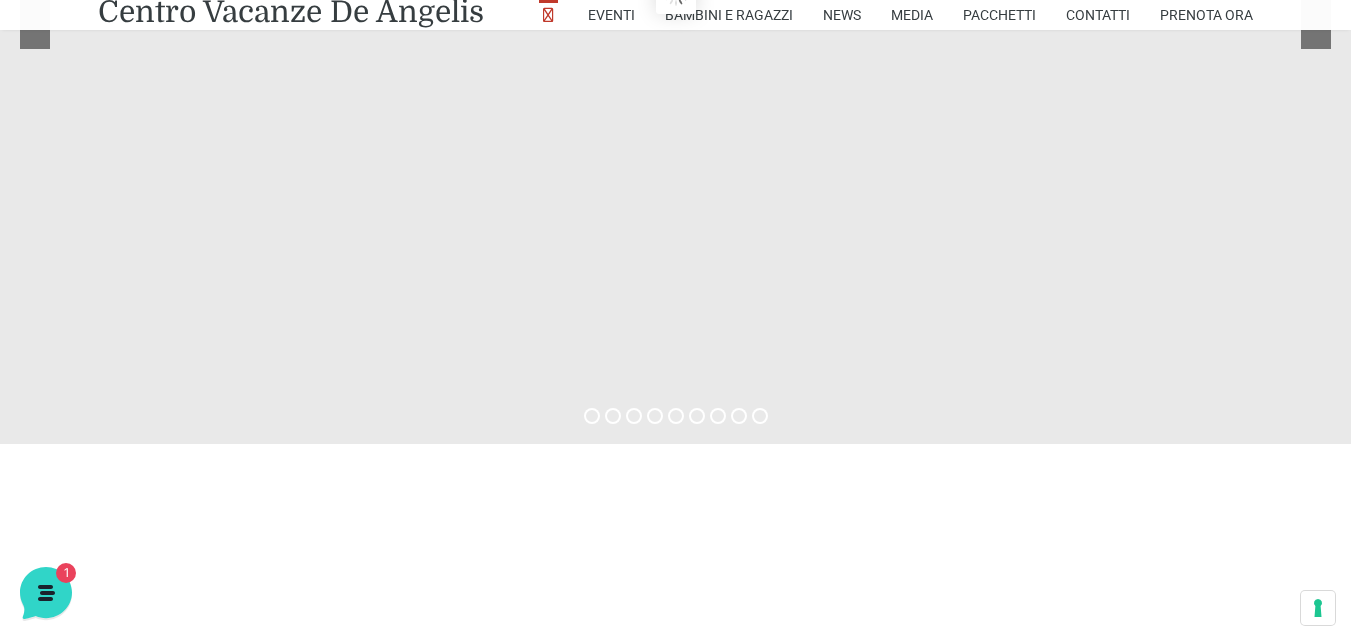 scroll, scrollTop: 0, scrollLeft: 0, axis: both 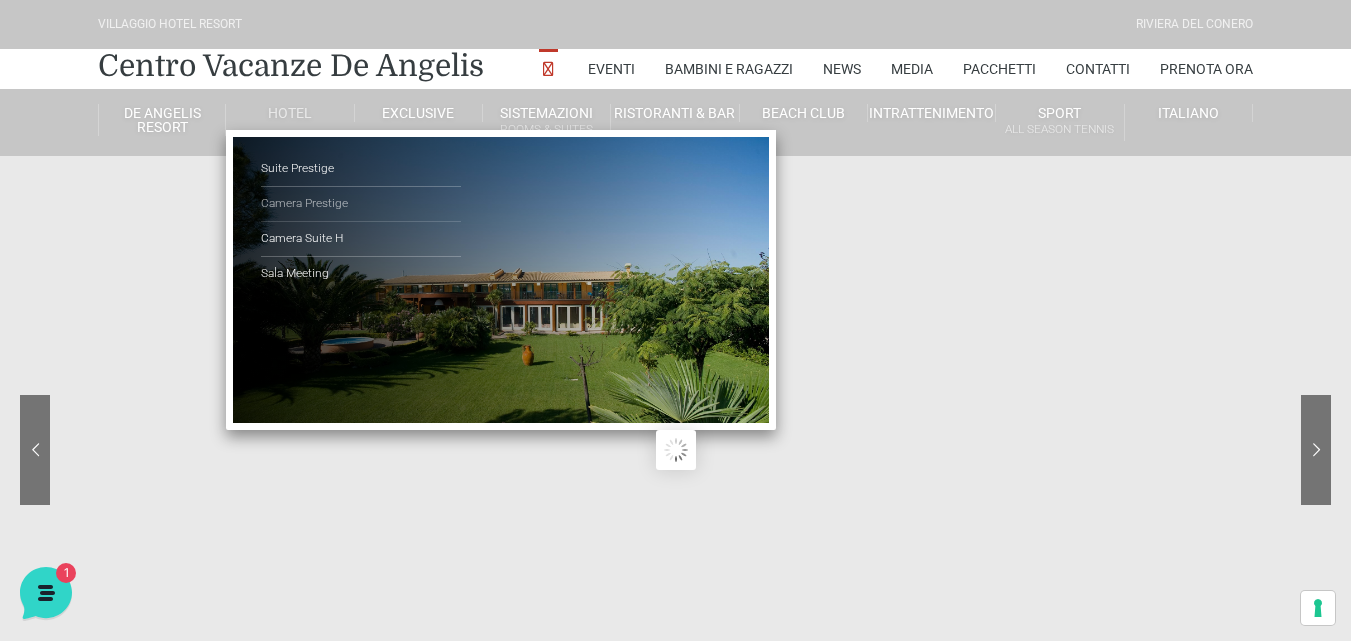 click on "Camera Prestige" at bounding box center (361, 204) 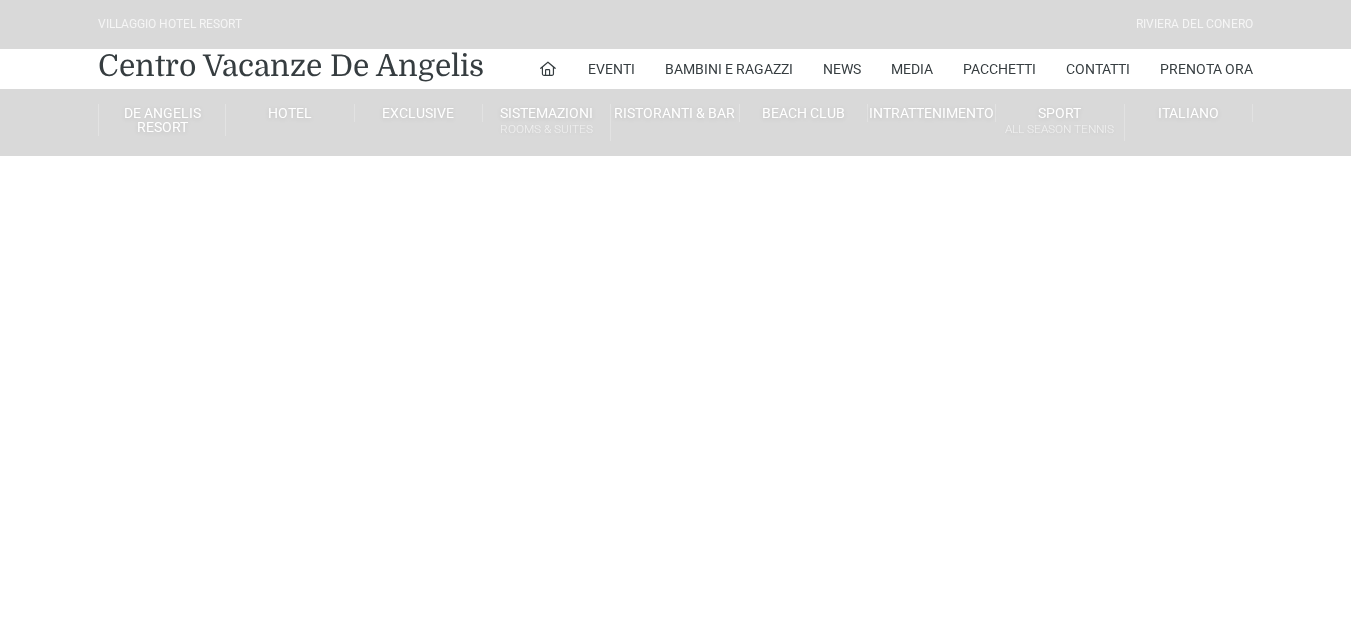scroll, scrollTop: 0, scrollLeft: 0, axis: both 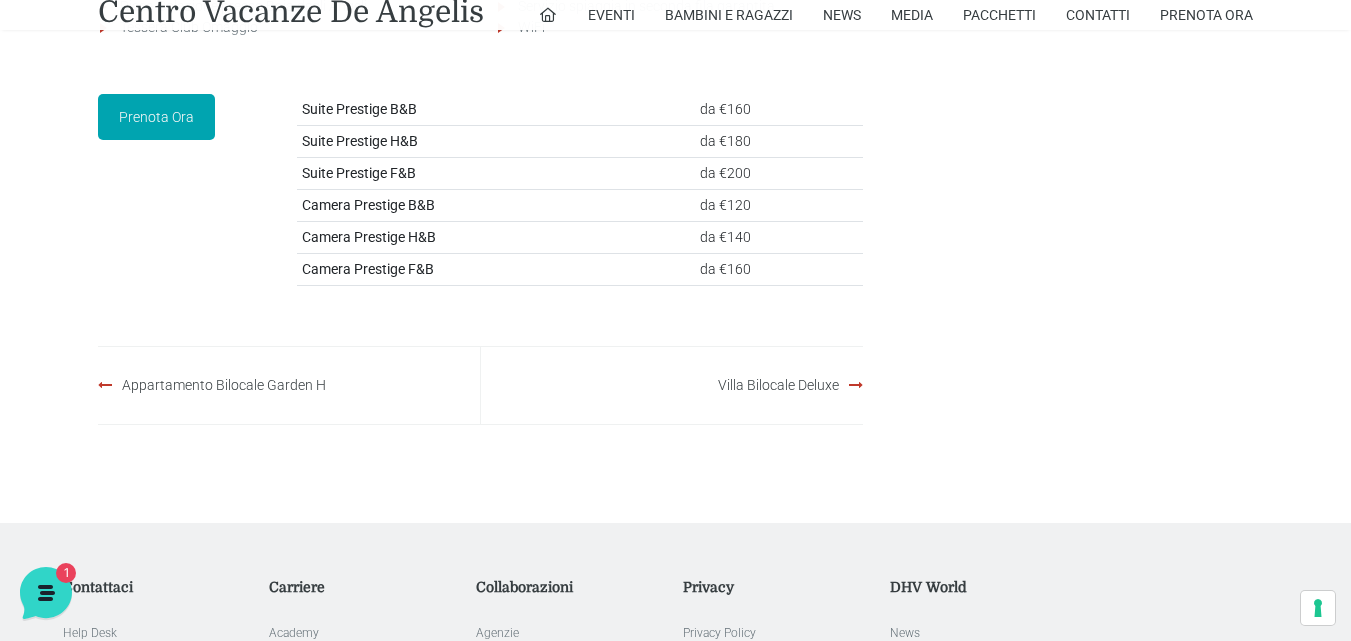 click on "Prenota Ora" at bounding box center [156, 117] 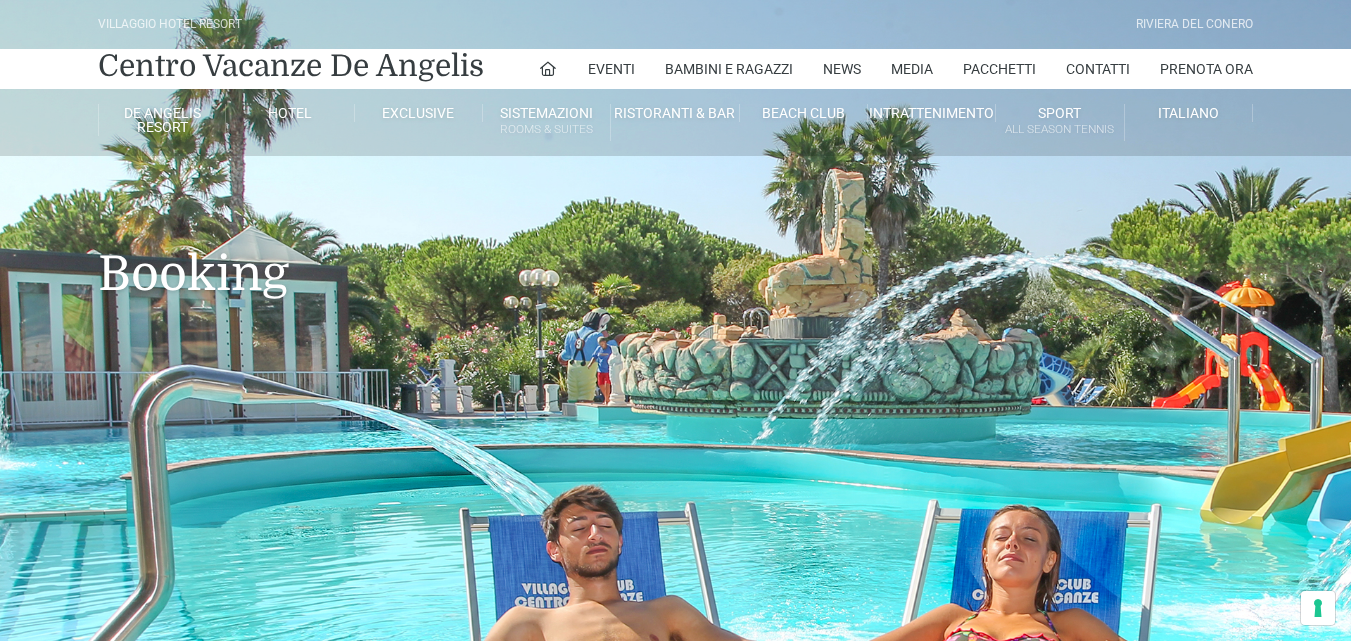 scroll, scrollTop: 0, scrollLeft: 0, axis: both 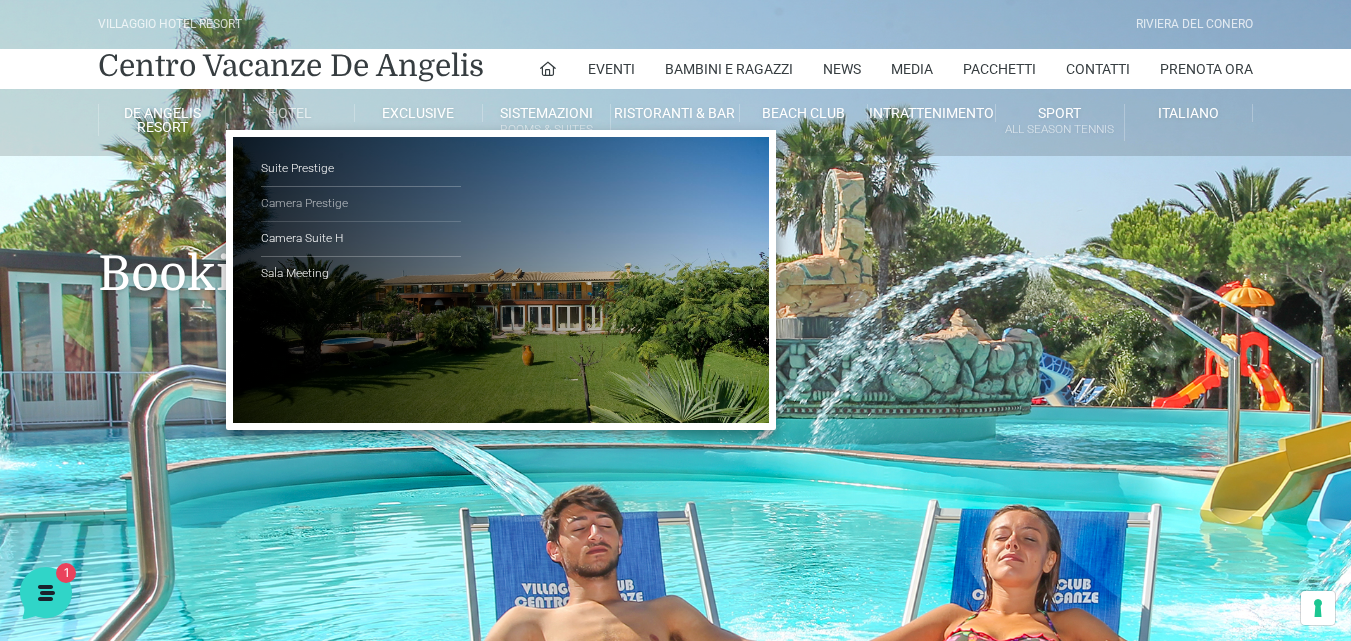 click on "Camera Prestige" at bounding box center [361, 204] 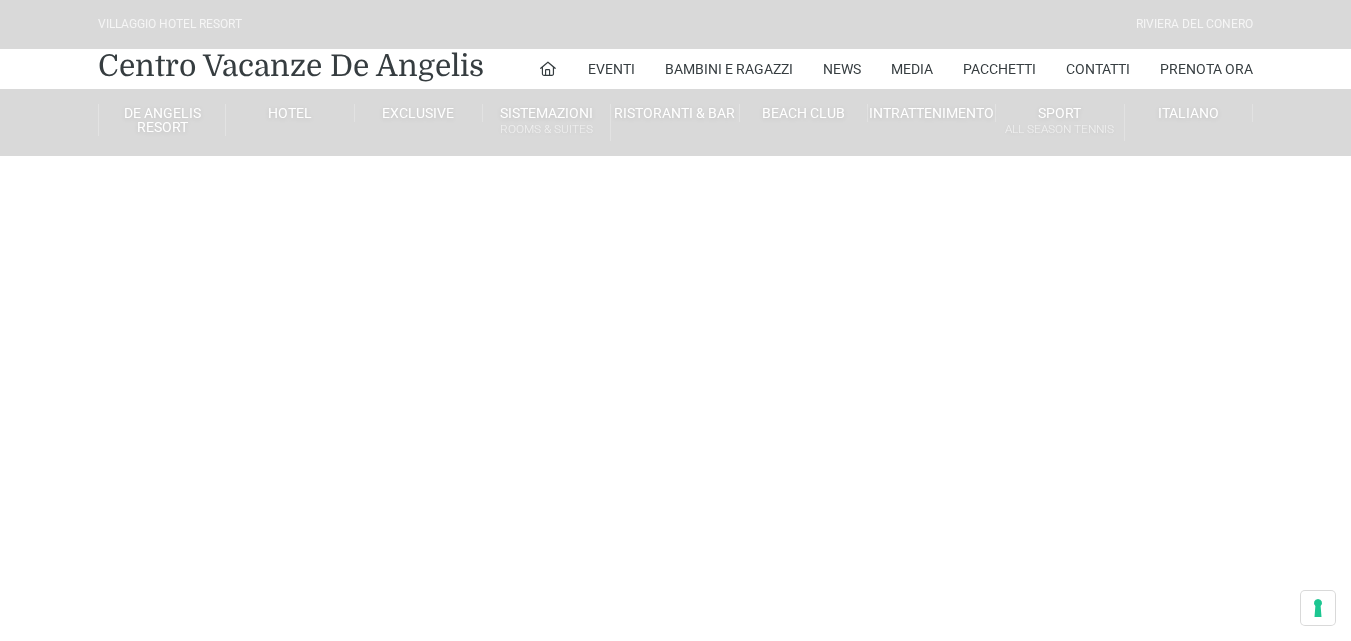 scroll, scrollTop: 0, scrollLeft: 0, axis: both 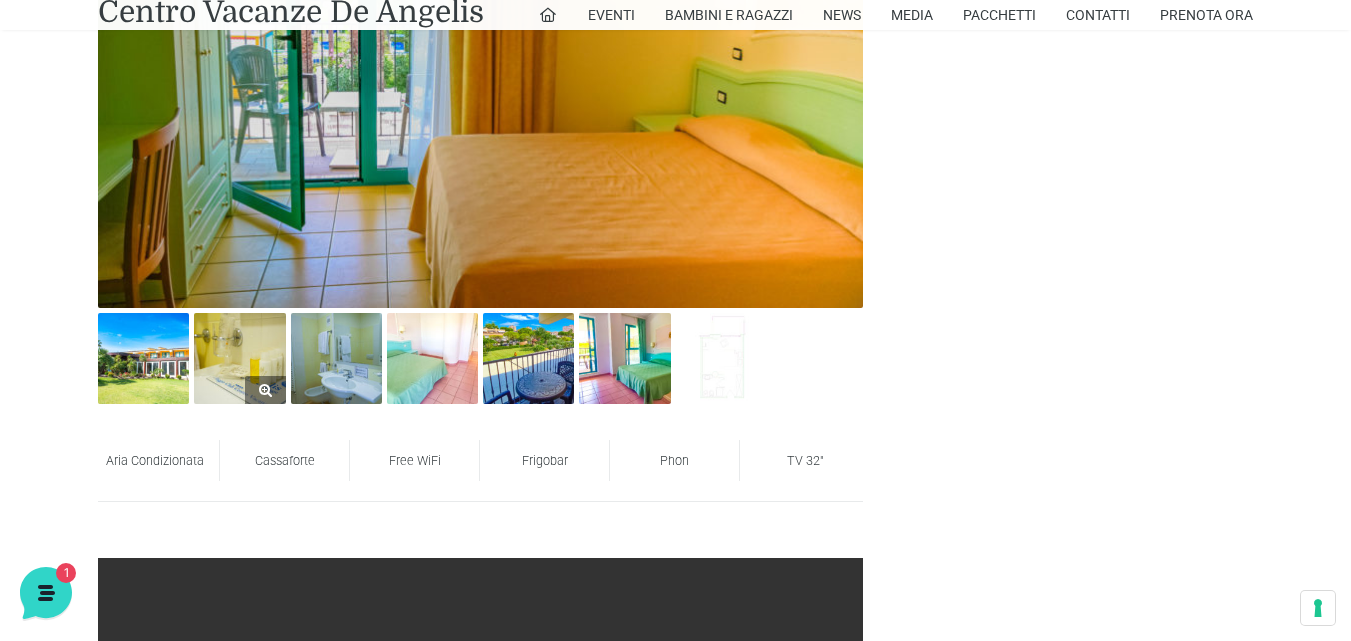 click at bounding box center [239, 358] 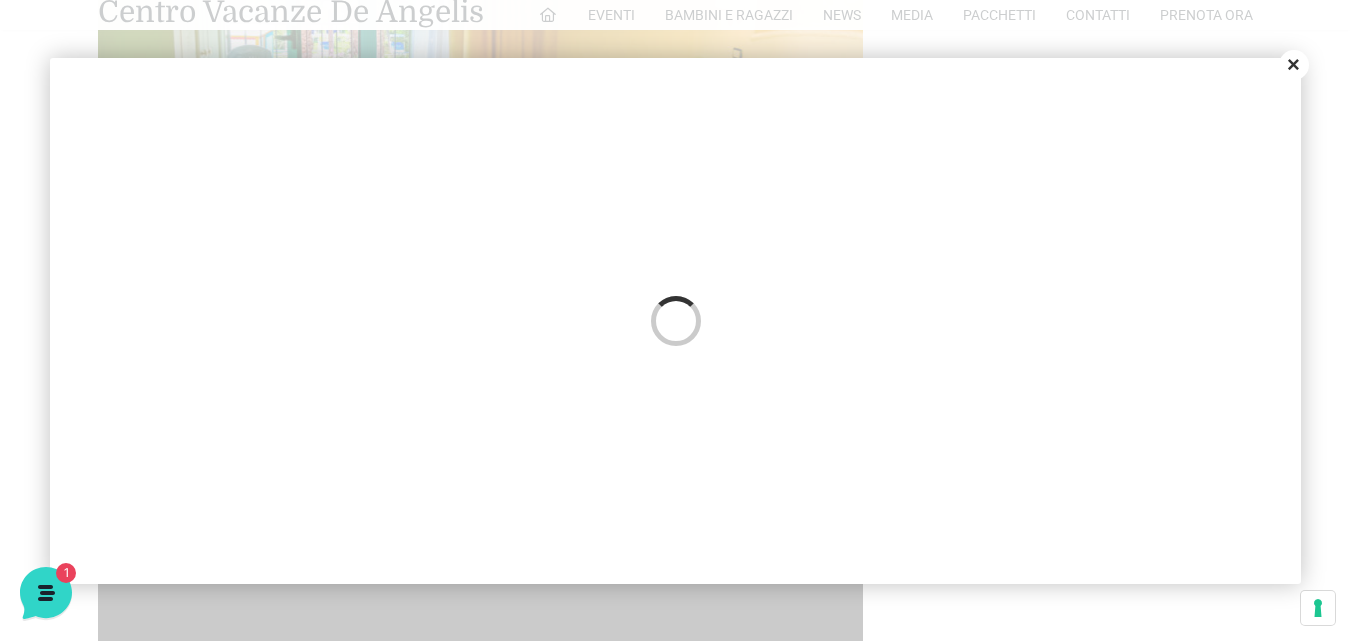 scroll, scrollTop: 0, scrollLeft: 0, axis: both 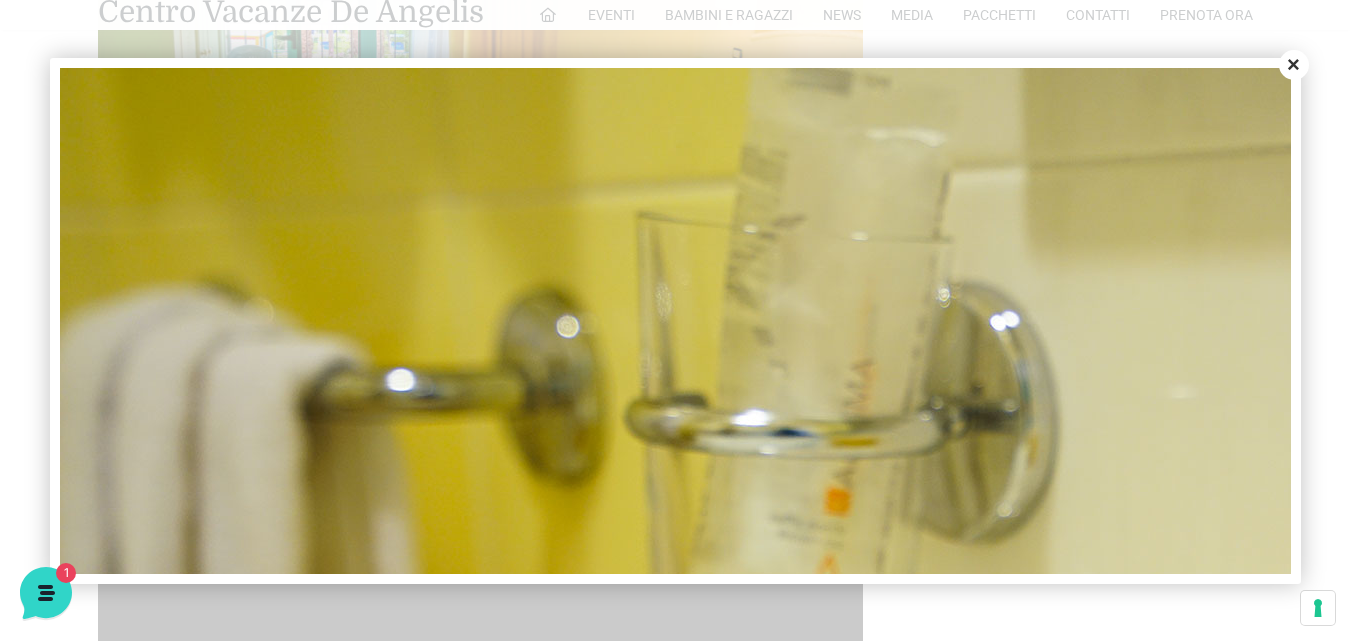 click on "Close" at bounding box center (1294, 65) 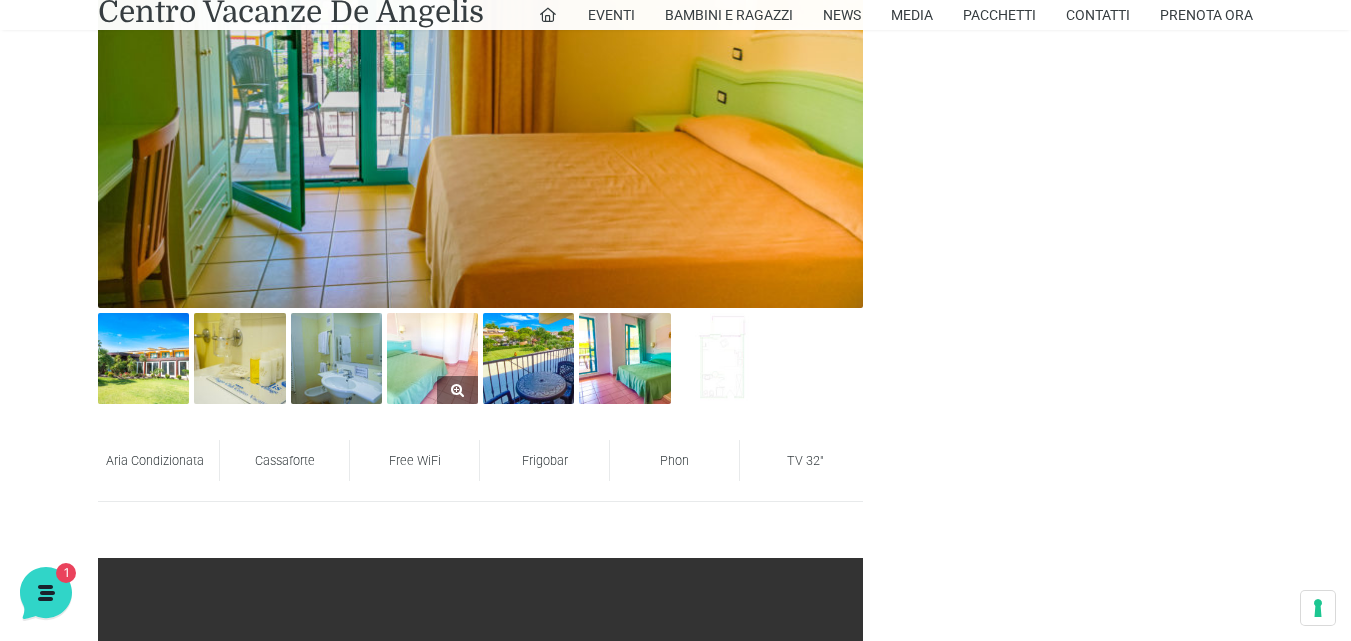 click at bounding box center (432, 358) 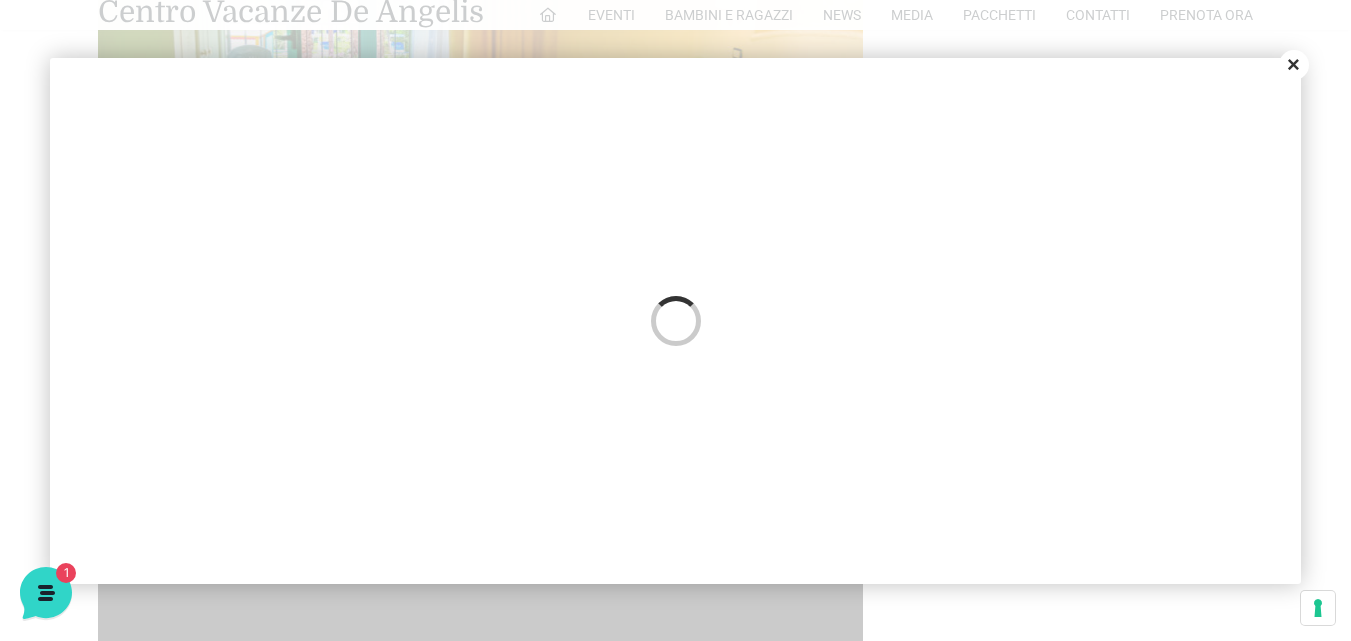scroll, scrollTop: 0, scrollLeft: 0, axis: both 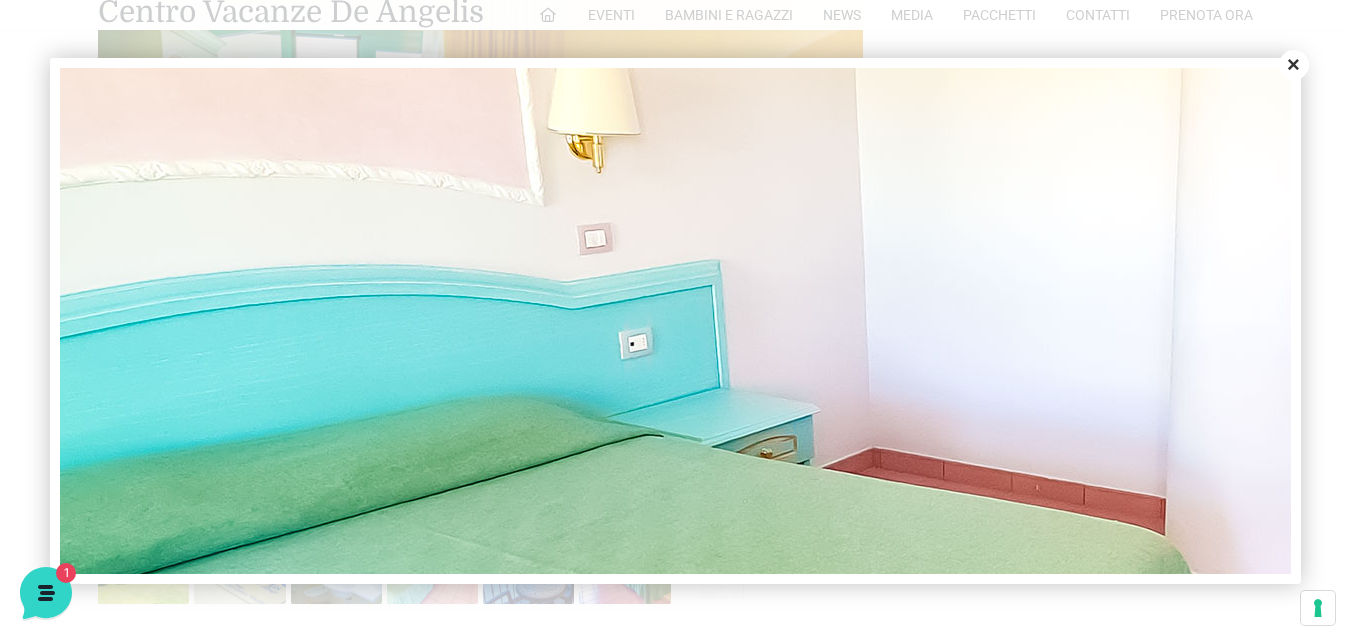 click on "Close" at bounding box center (1294, 65) 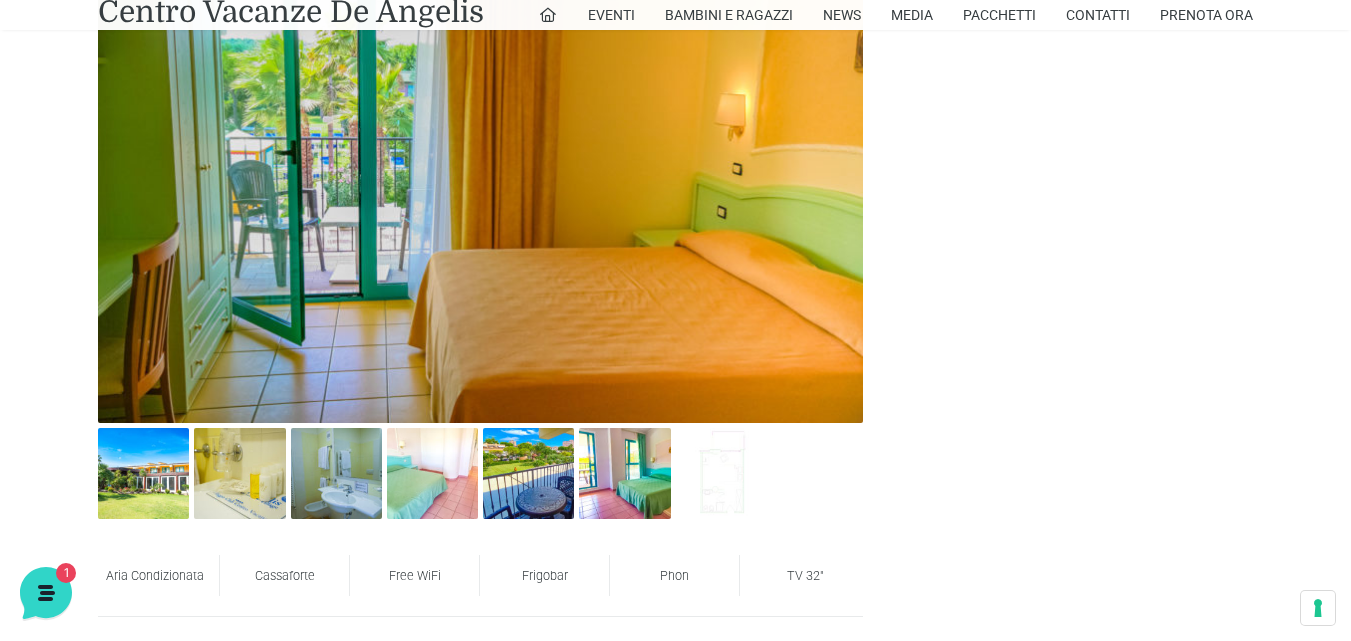 scroll, scrollTop: 1200, scrollLeft: 0, axis: vertical 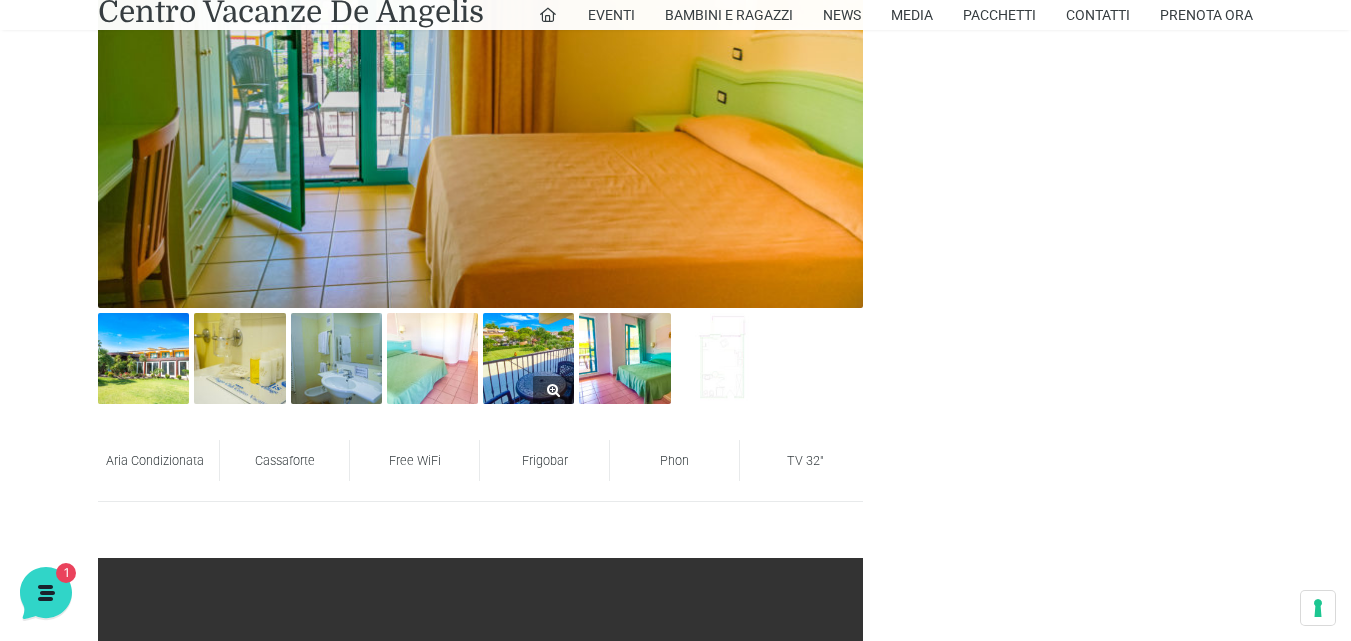 click at bounding box center (528, 358) 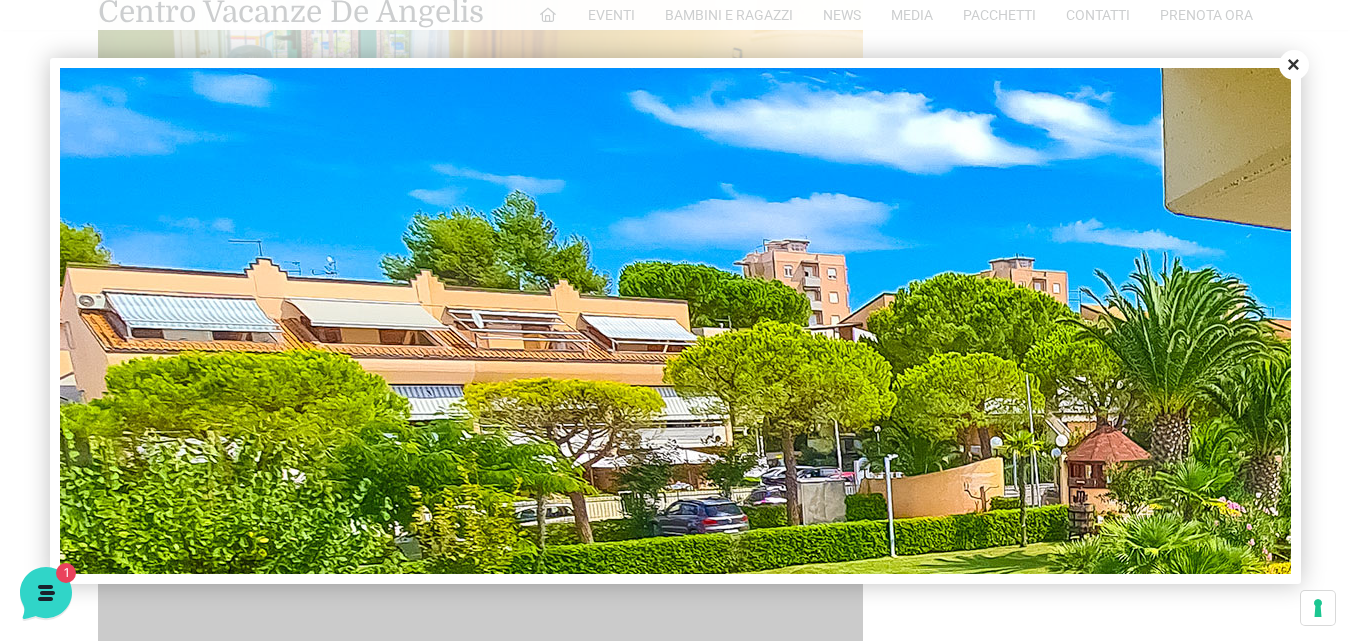scroll, scrollTop: 0, scrollLeft: 0, axis: both 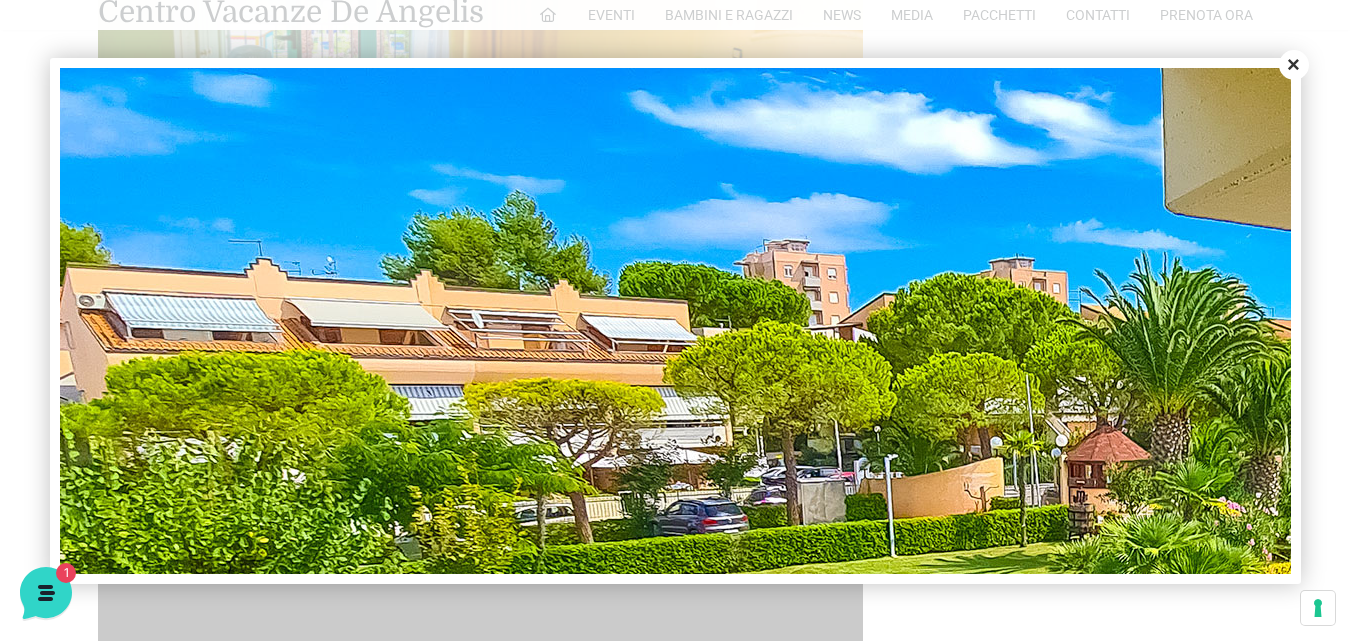 click on "Close" at bounding box center [1294, 65] 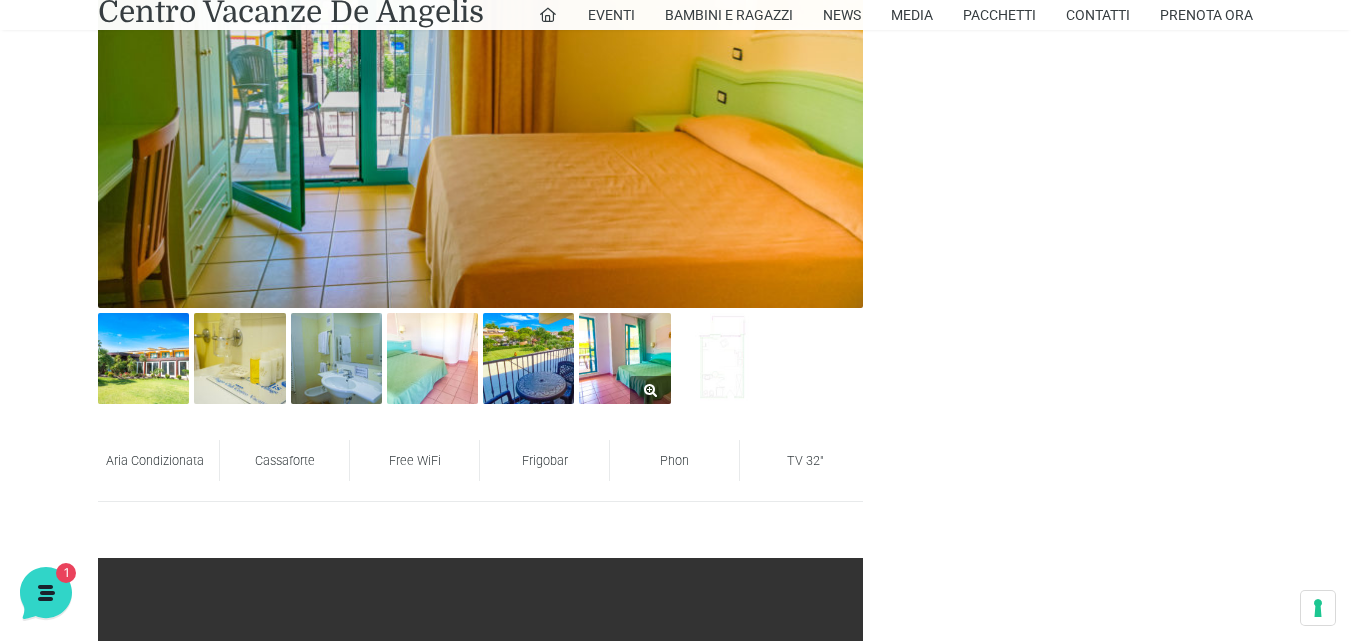 click at bounding box center (624, 358) 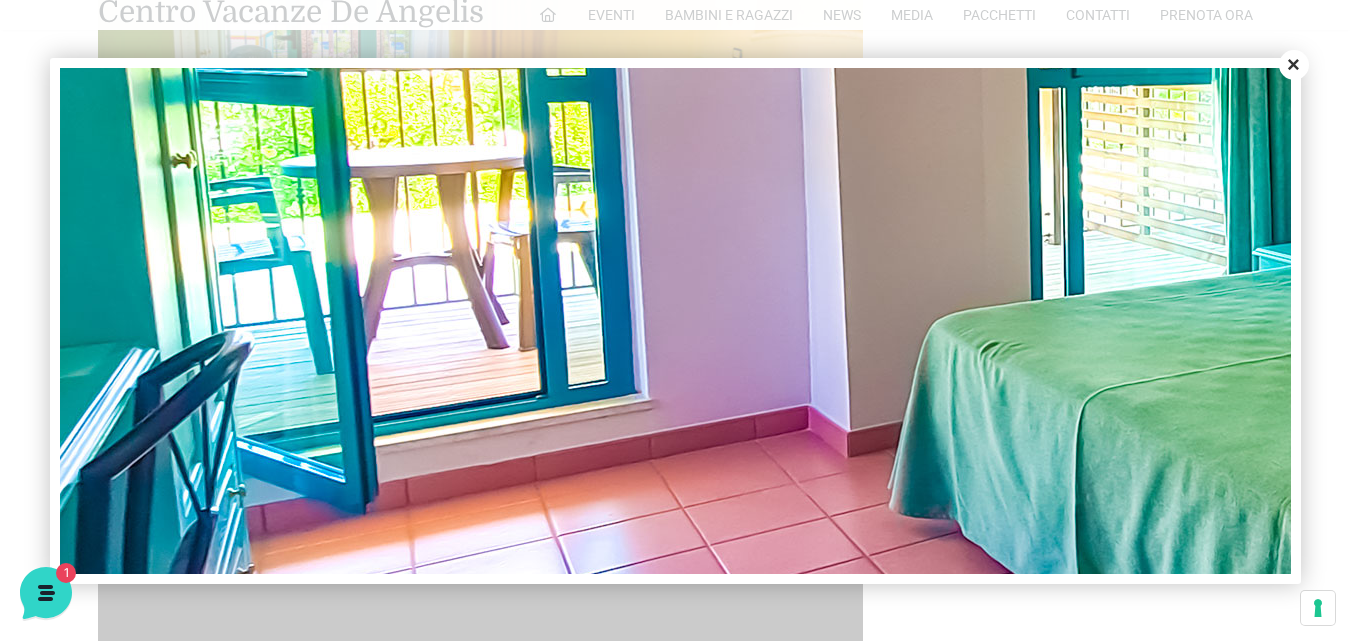 scroll, scrollTop: 600, scrollLeft: 0, axis: vertical 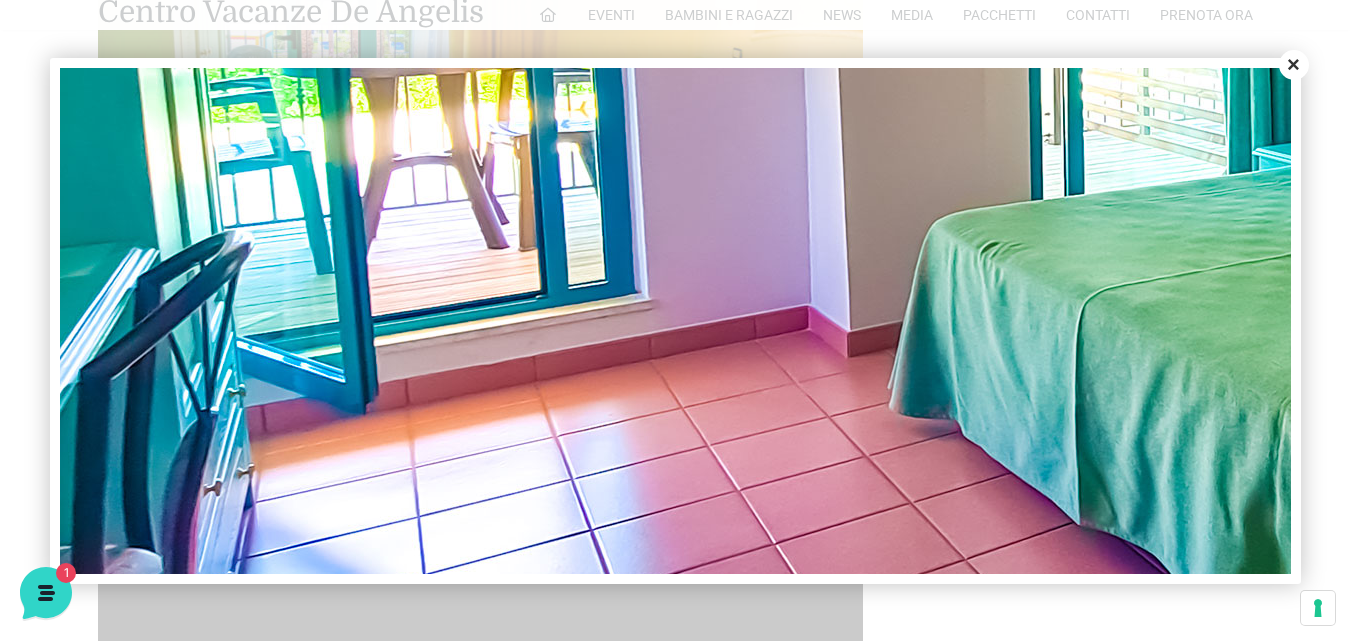 click on "Close" at bounding box center [1294, 65] 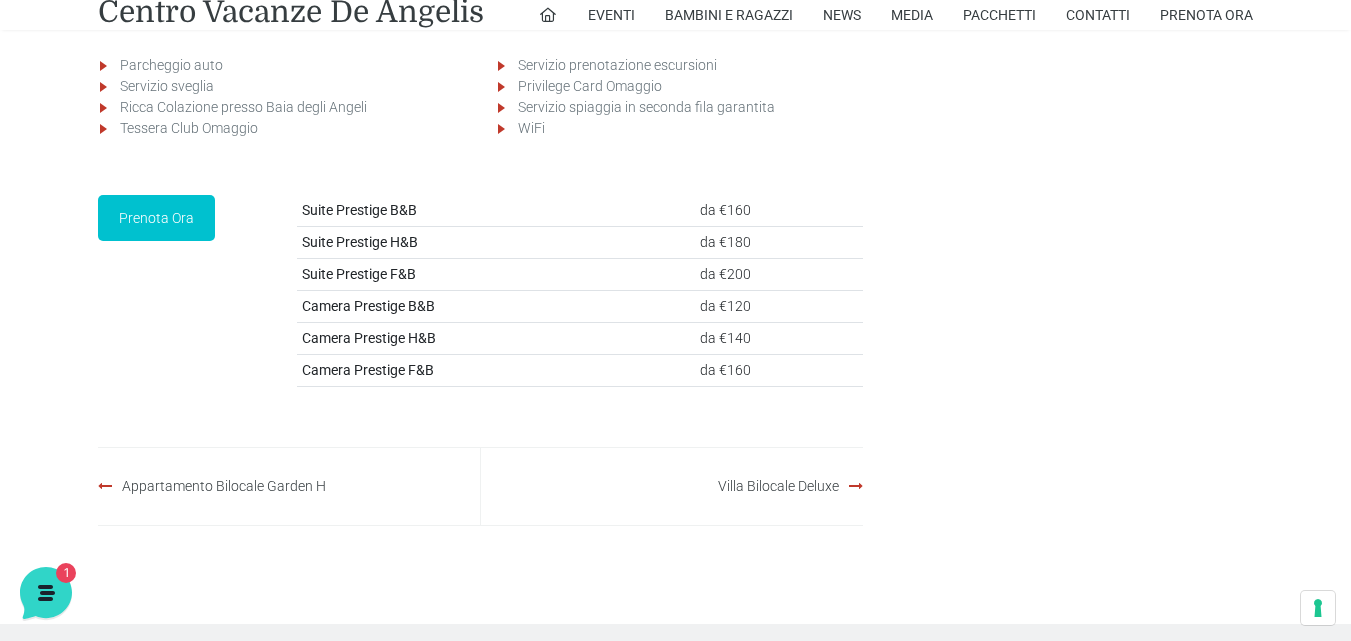 scroll, scrollTop: 2900, scrollLeft: 0, axis: vertical 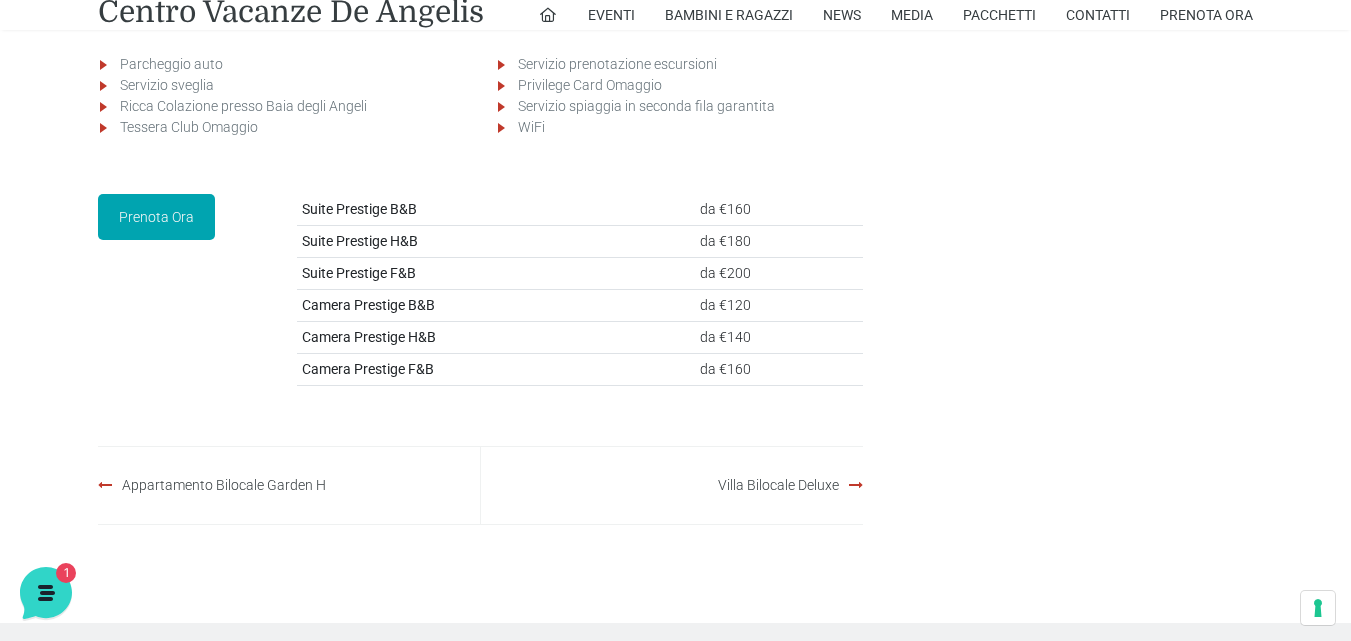 click on "Prenota Ora" at bounding box center [156, 217] 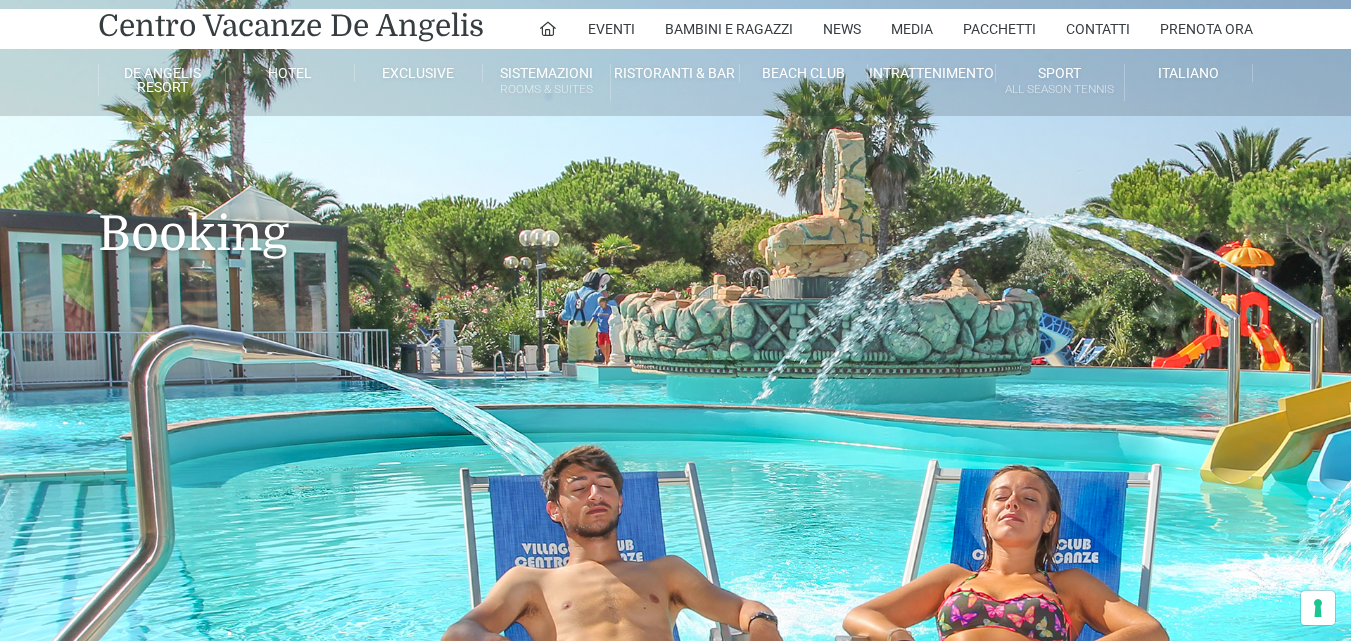 scroll, scrollTop: 200, scrollLeft: 0, axis: vertical 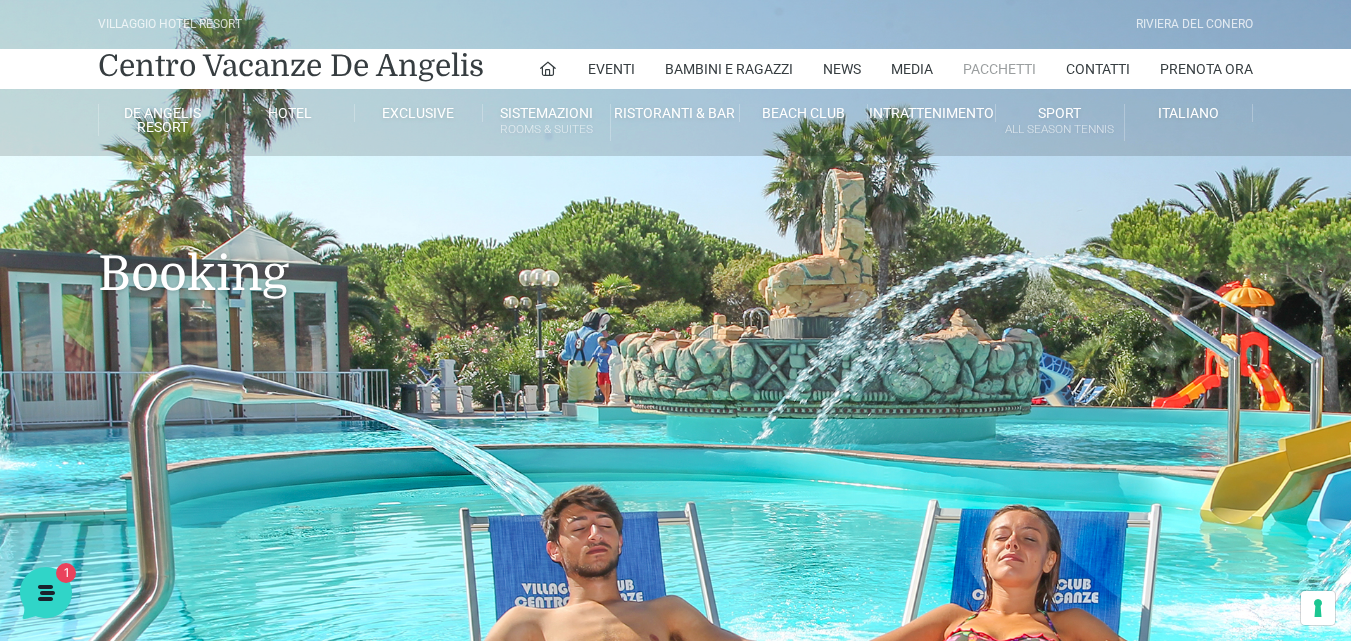 click on "Pacchetti" at bounding box center [999, 69] 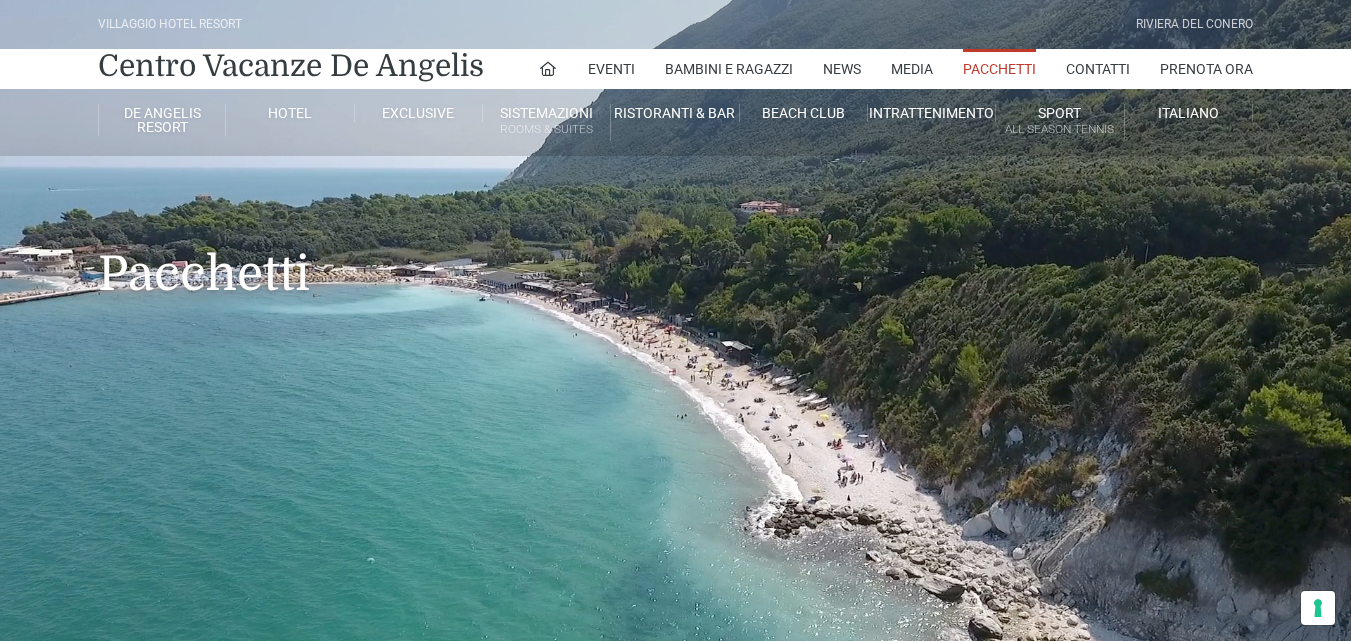 scroll, scrollTop: 0, scrollLeft: 0, axis: both 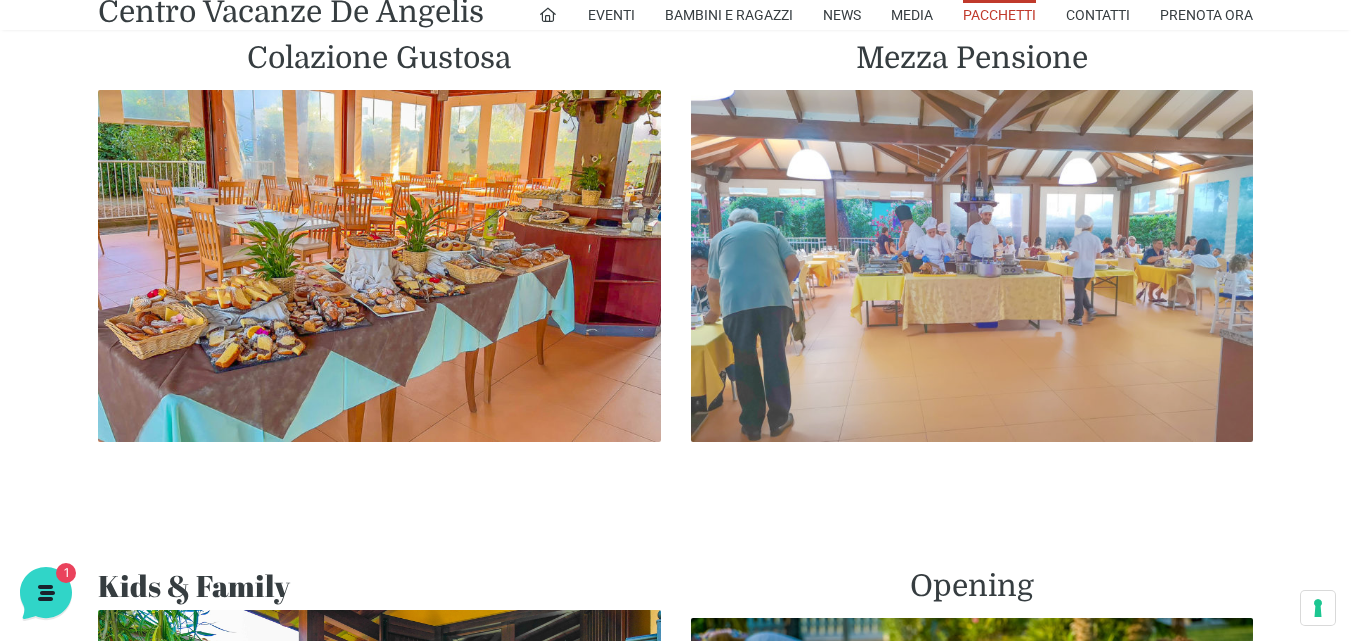 click at bounding box center [972, 266] 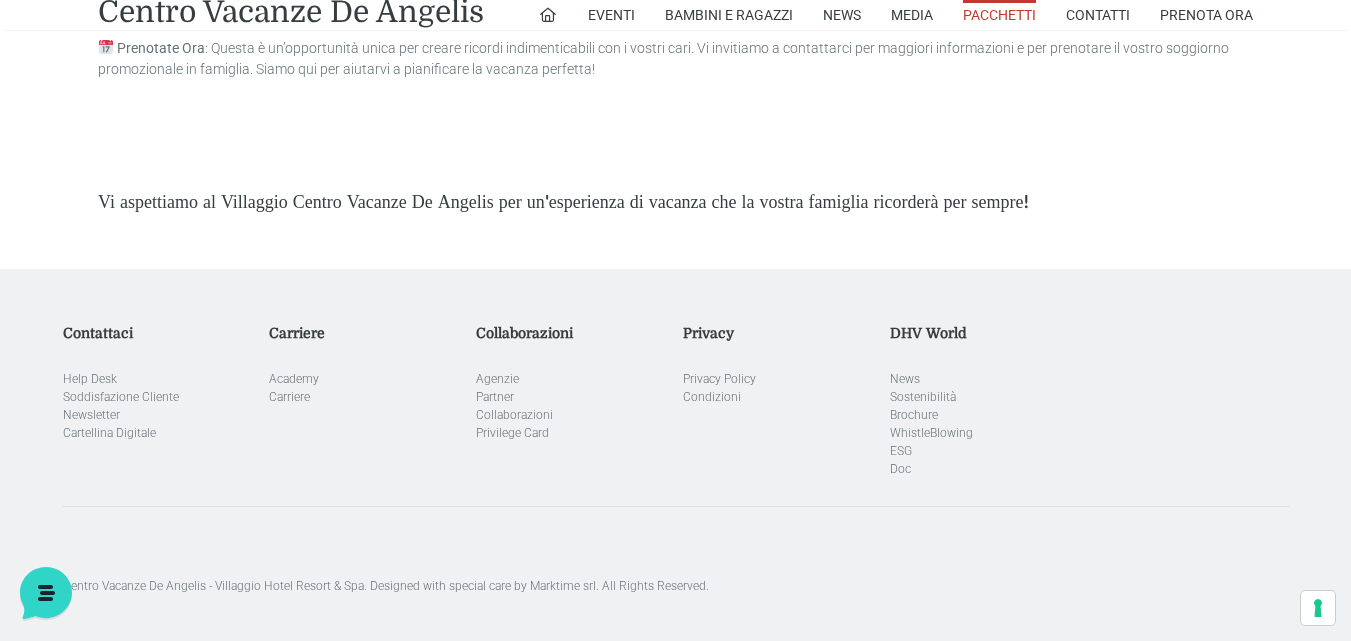 scroll, scrollTop: 5700, scrollLeft: 0, axis: vertical 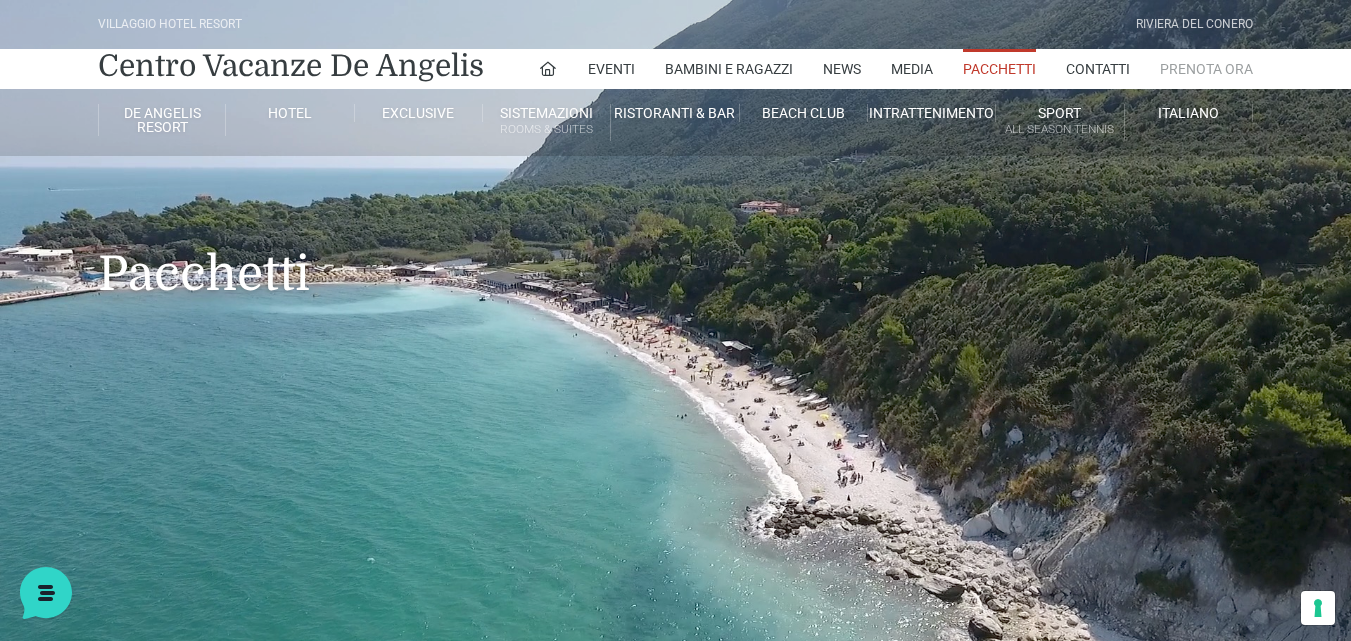 click on "Prenota Ora" at bounding box center (1206, 69) 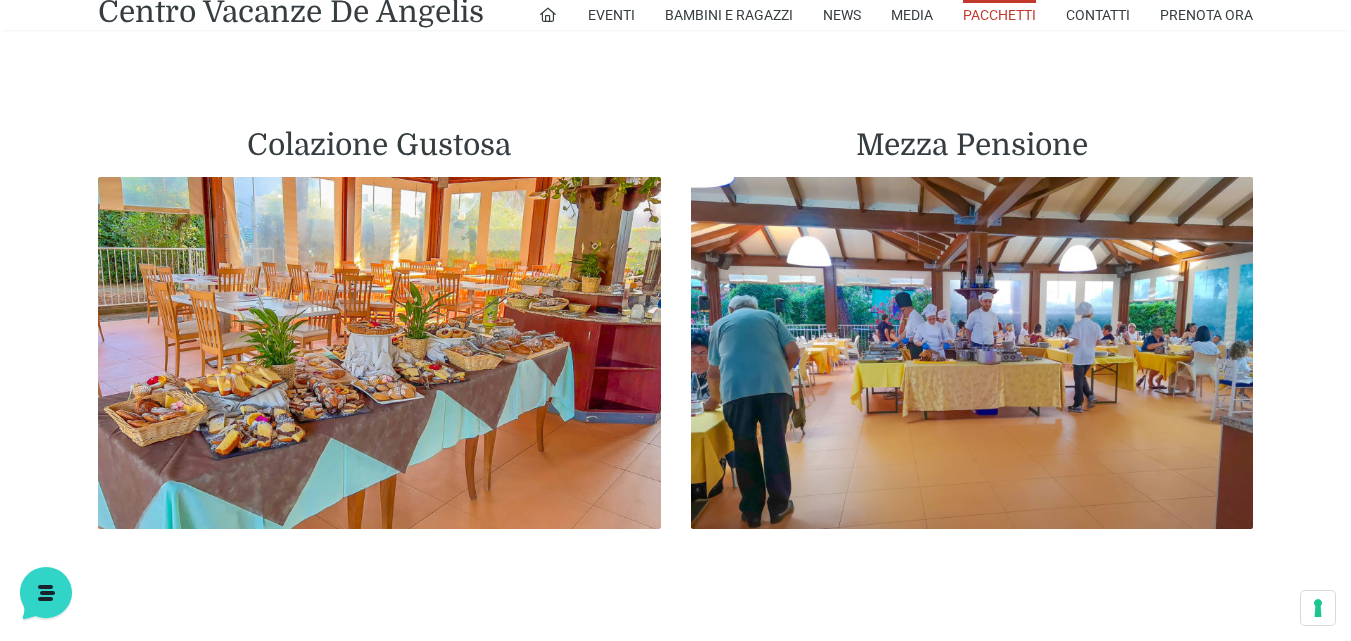 scroll, scrollTop: 1100, scrollLeft: 0, axis: vertical 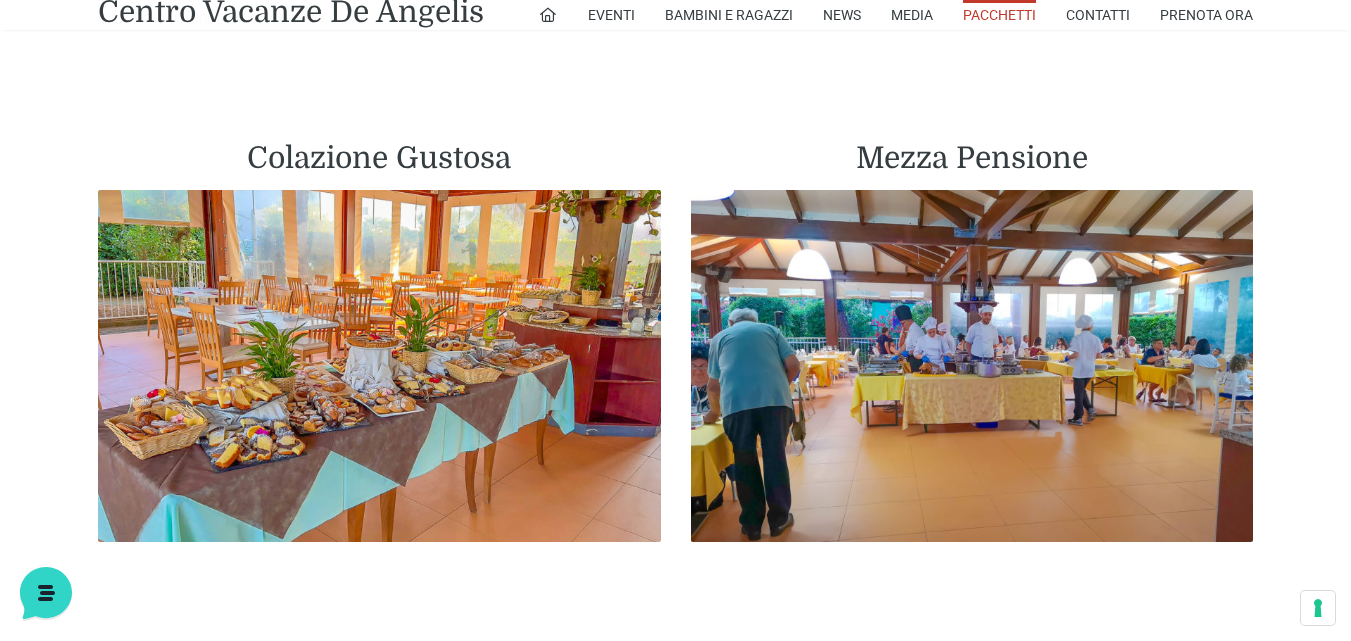 click on "Pacchetti" at bounding box center (999, 15) 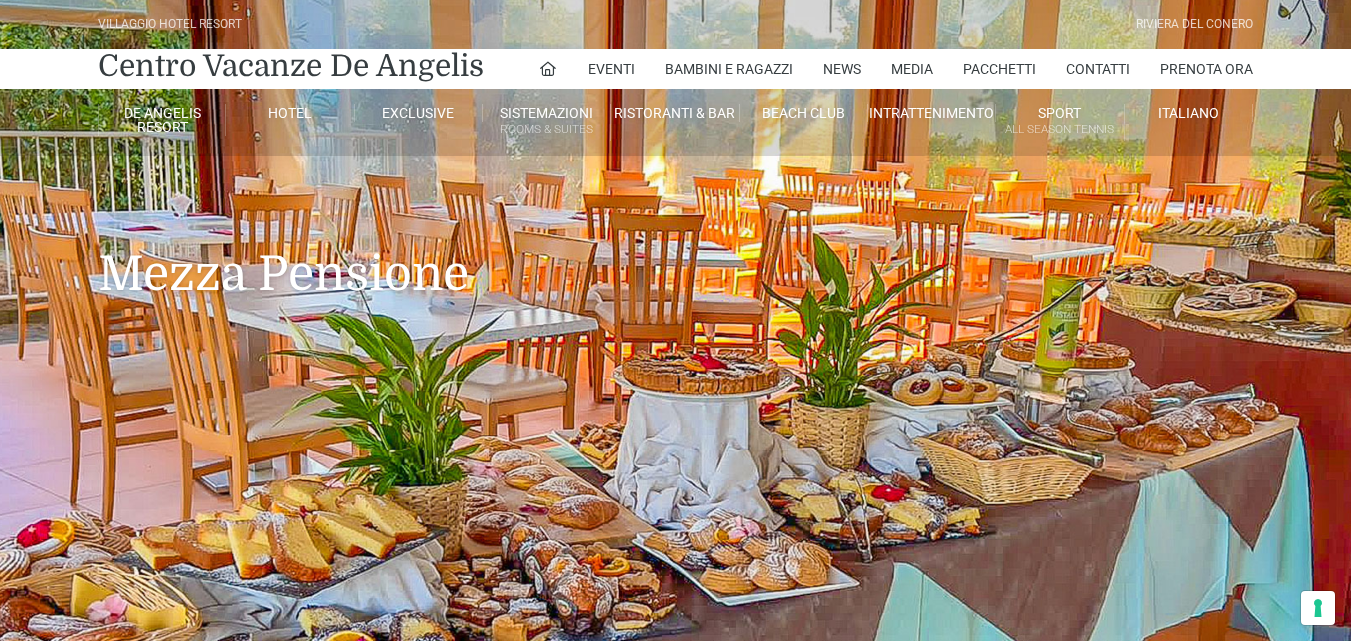 scroll, scrollTop: 0, scrollLeft: 0, axis: both 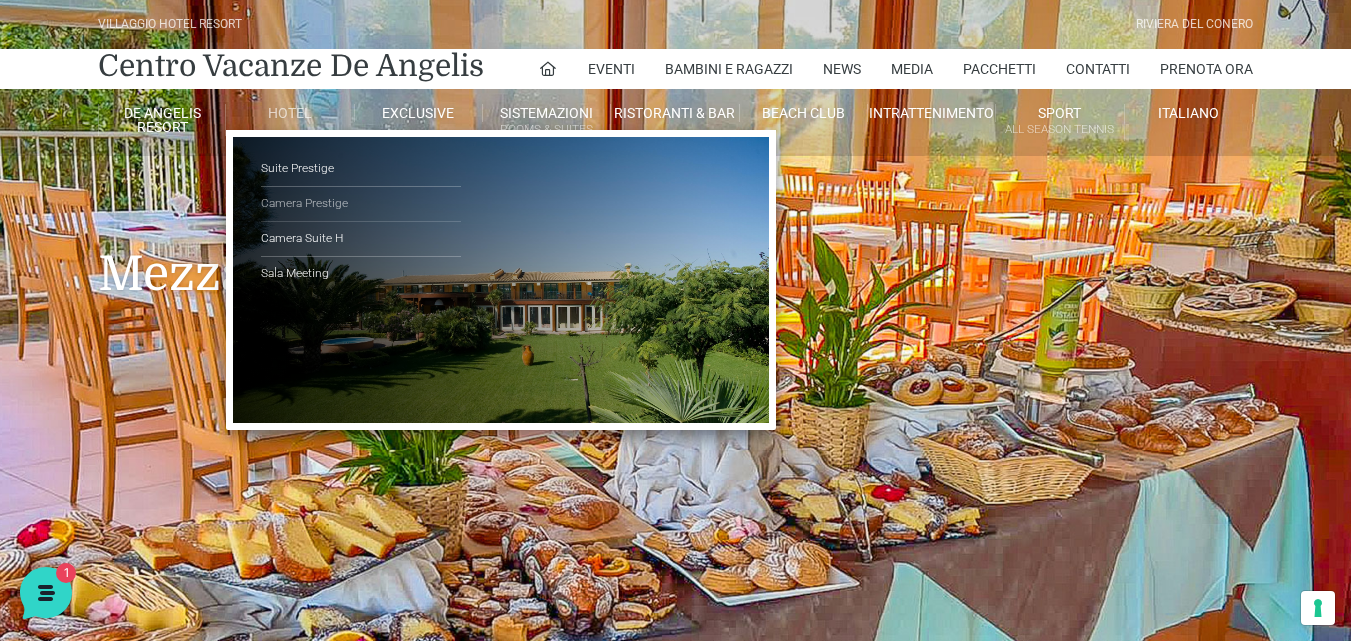click on "Camera Prestige" at bounding box center [361, 204] 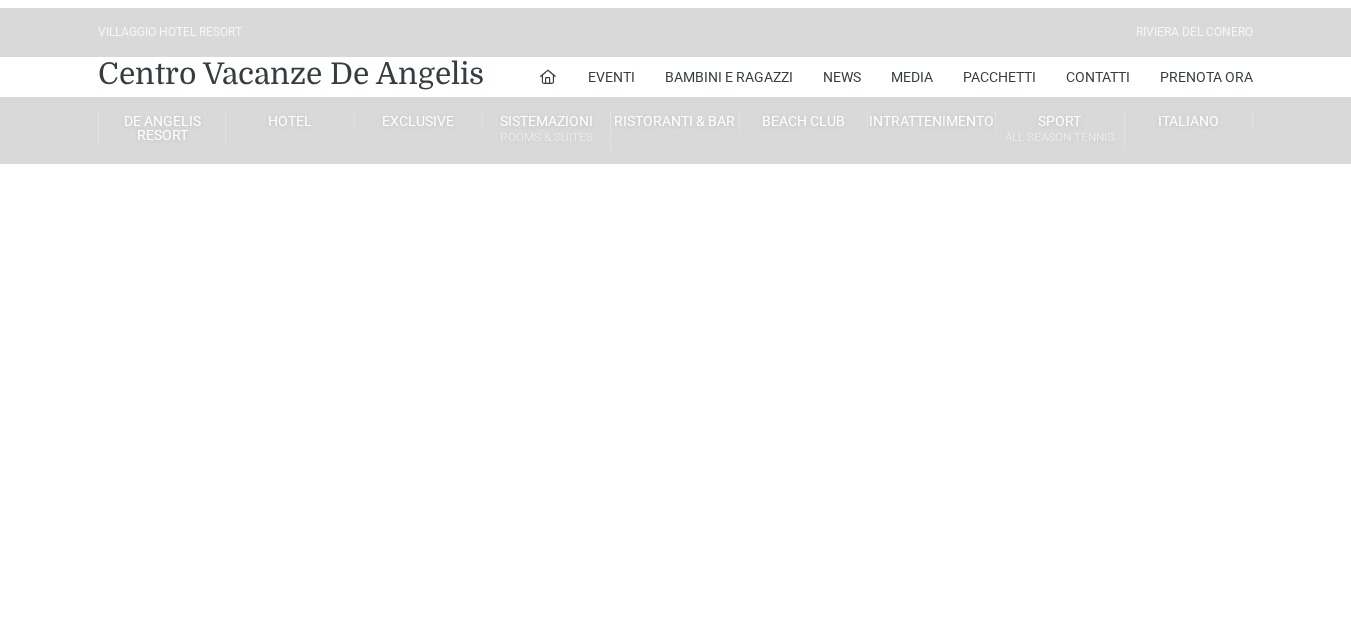 scroll, scrollTop: 0, scrollLeft: 0, axis: both 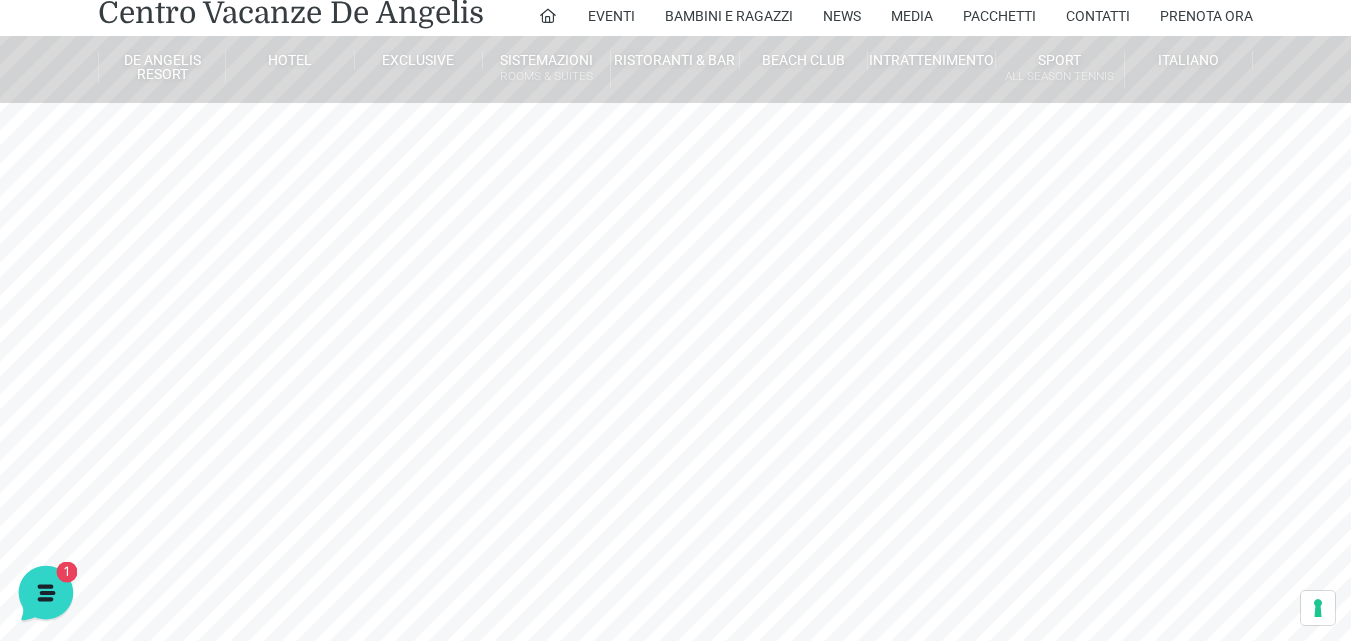 click 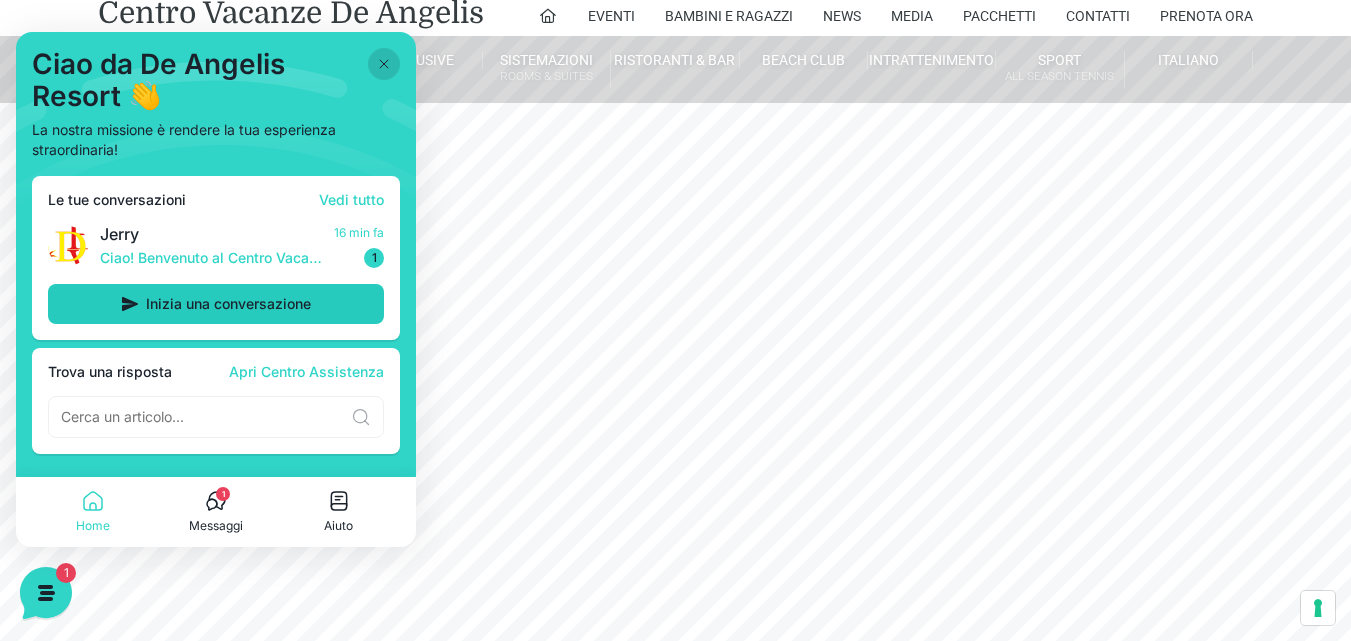 click on "Inizia una conversazione" at bounding box center (228, 304) 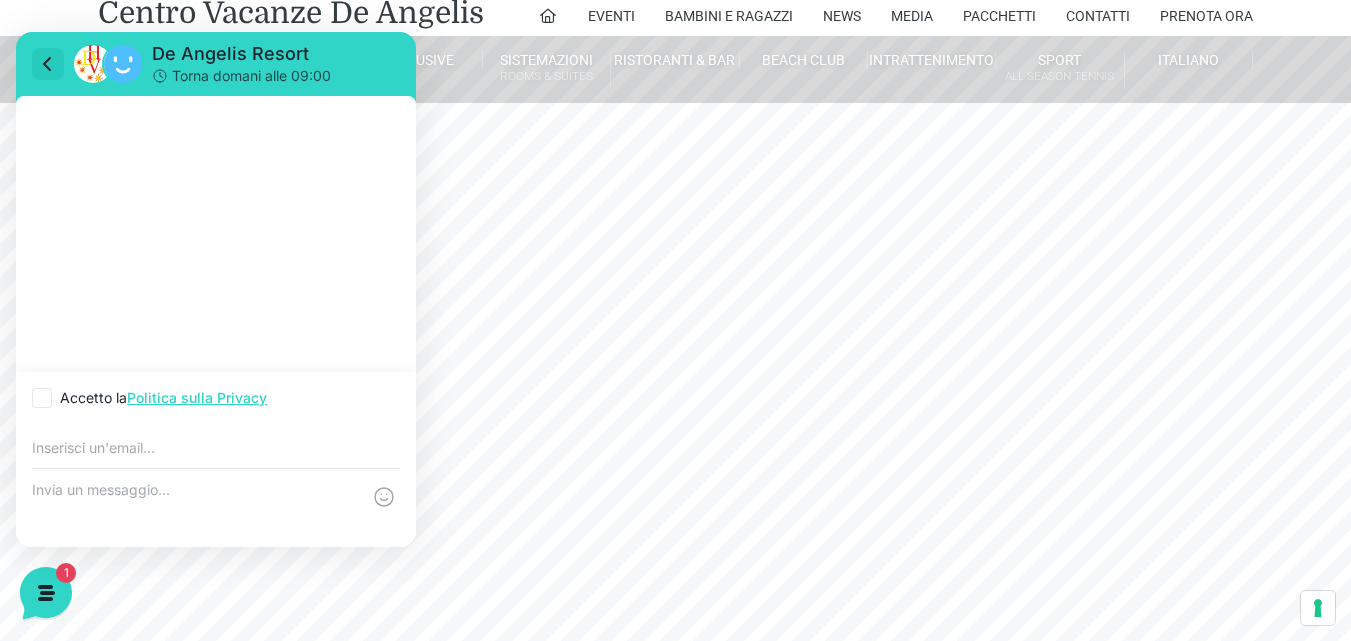 click 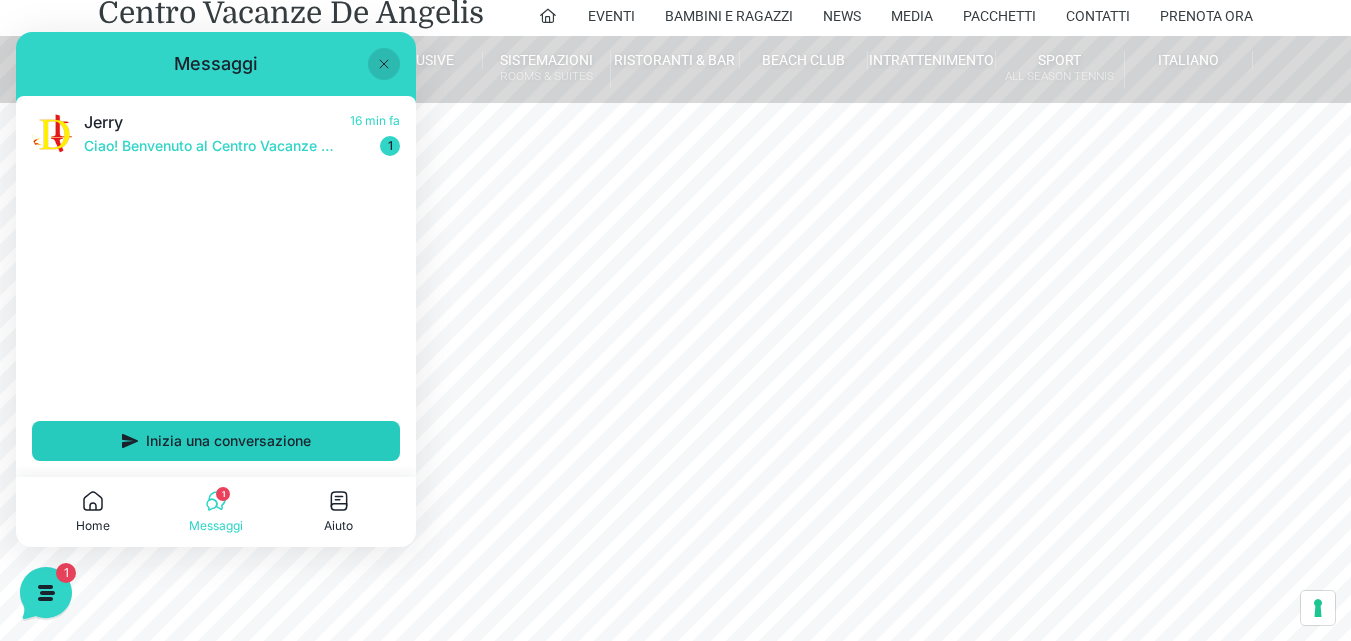 click on "Inizia una conversazione" at bounding box center (228, 441) 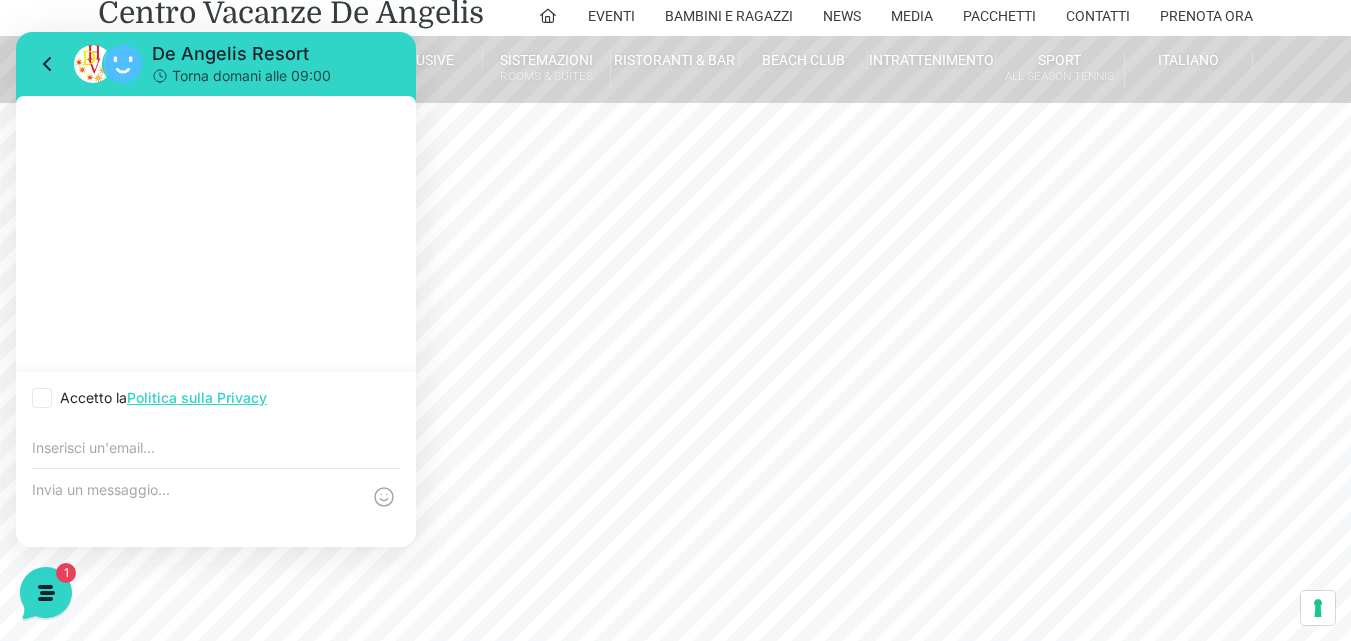 click at bounding box center [42, 398] 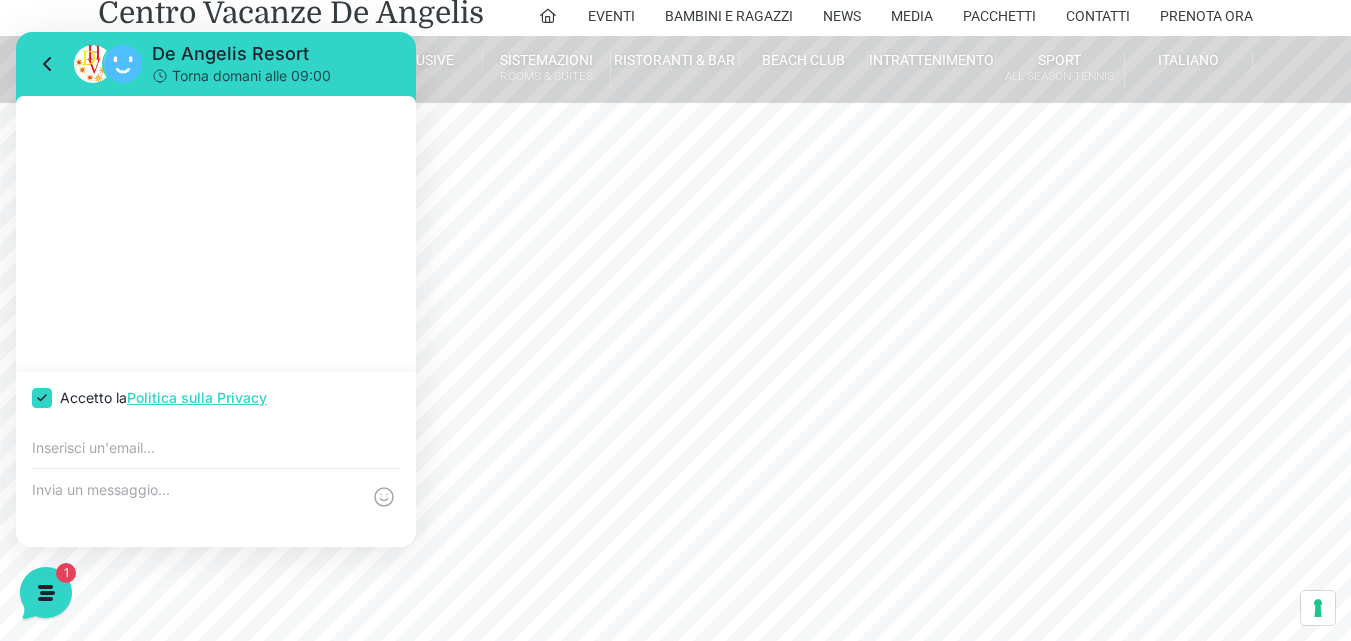 checkbox on "true" 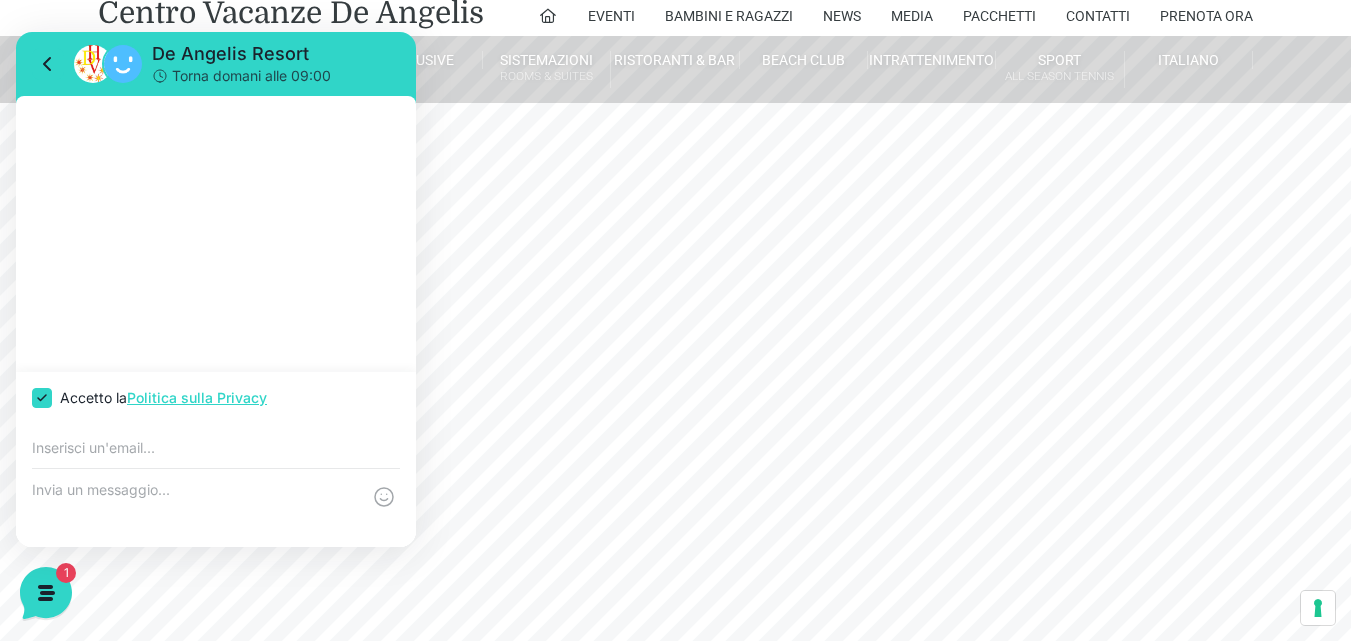 click at bounding box center (196, 508) 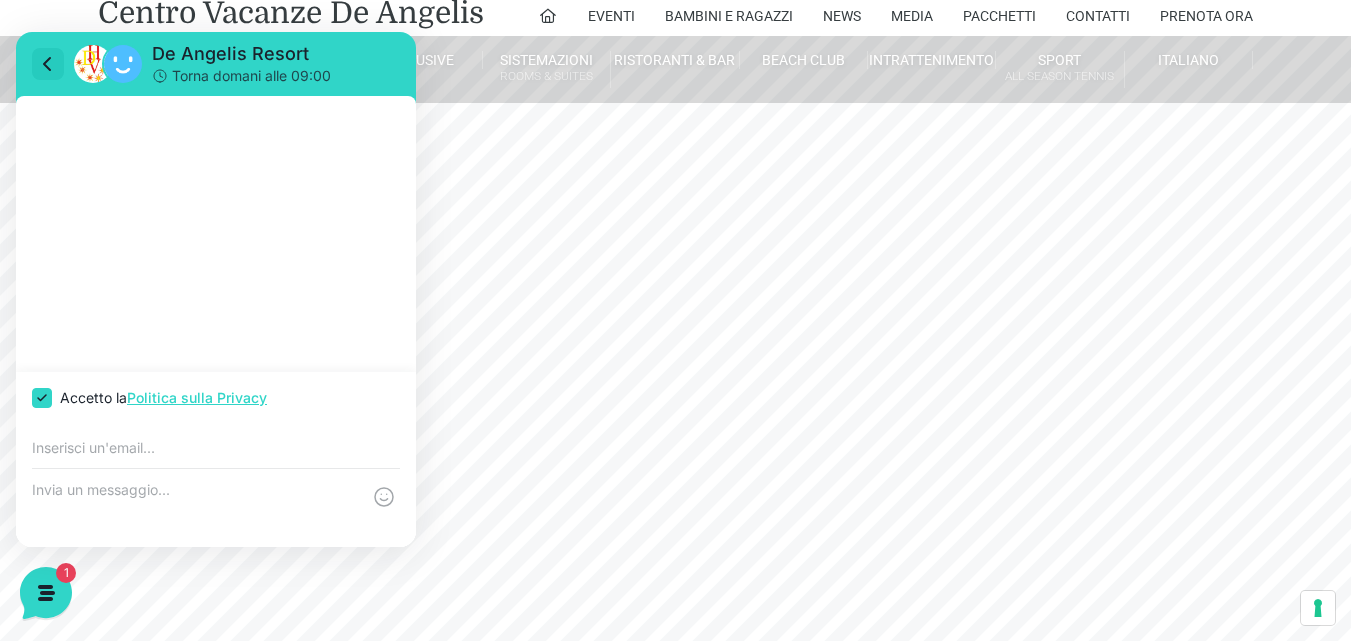 click 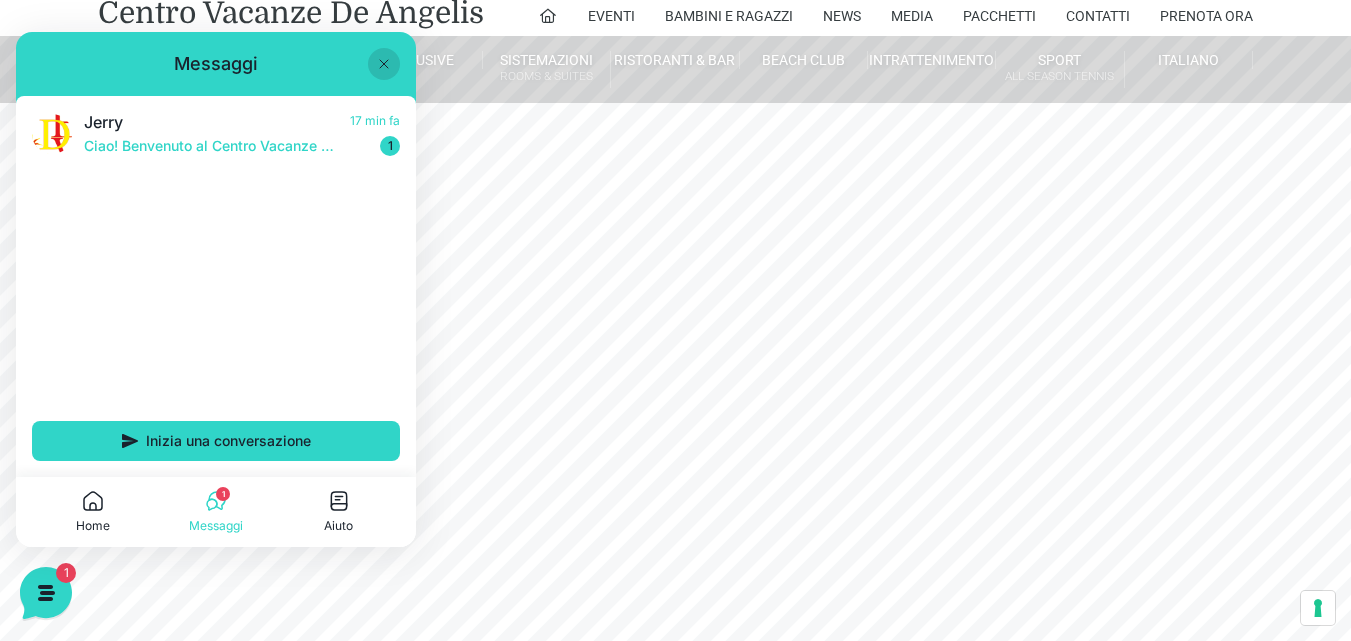 click 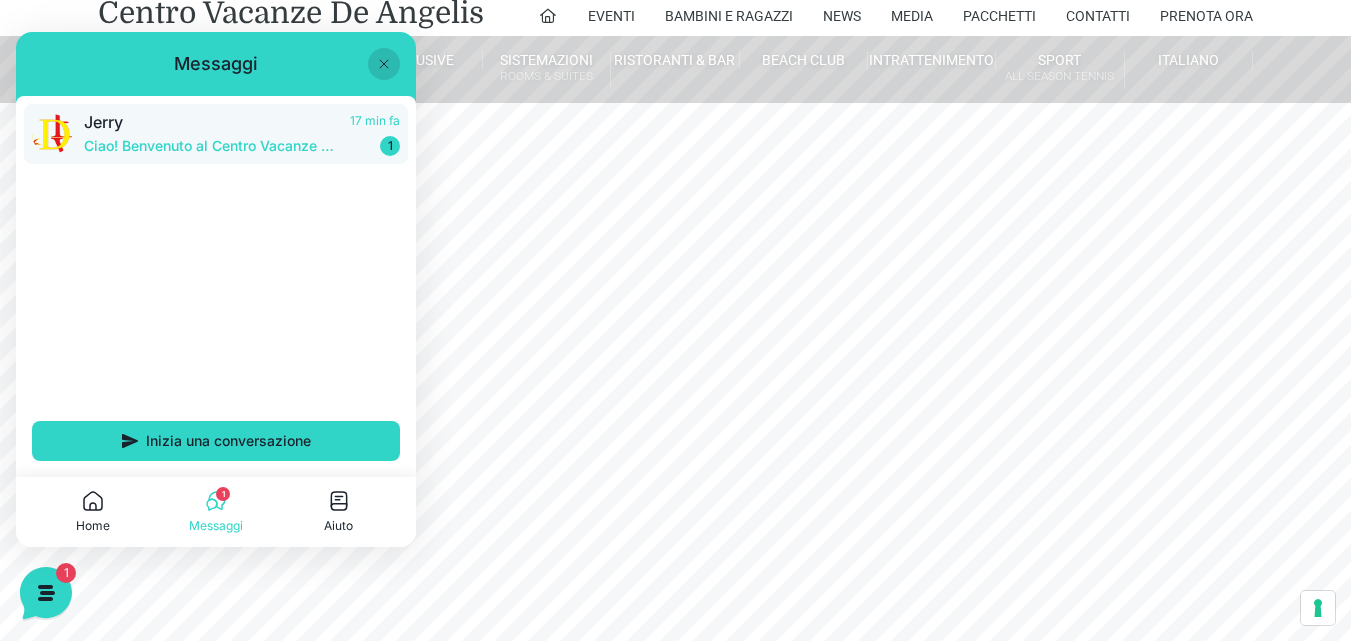 click on "Ciao! Benvenuto al Centro Vacanze Resort! Come posso aiutarti!" at bounding box center [211, 146] 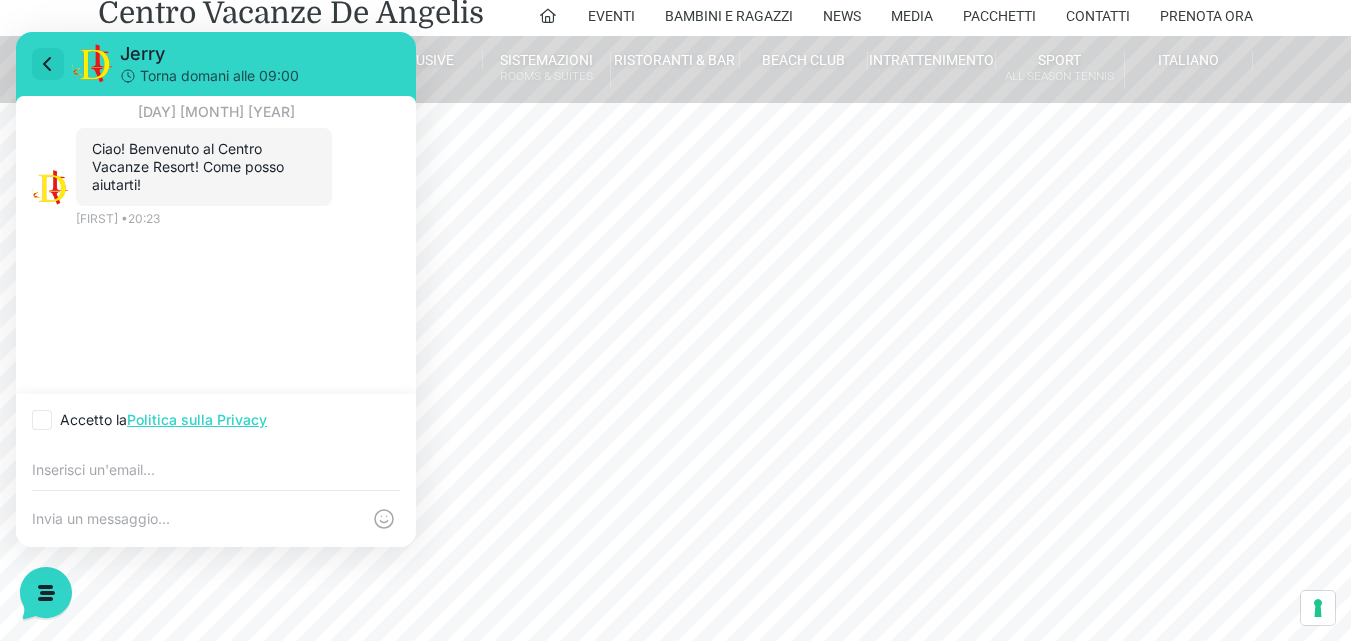 click 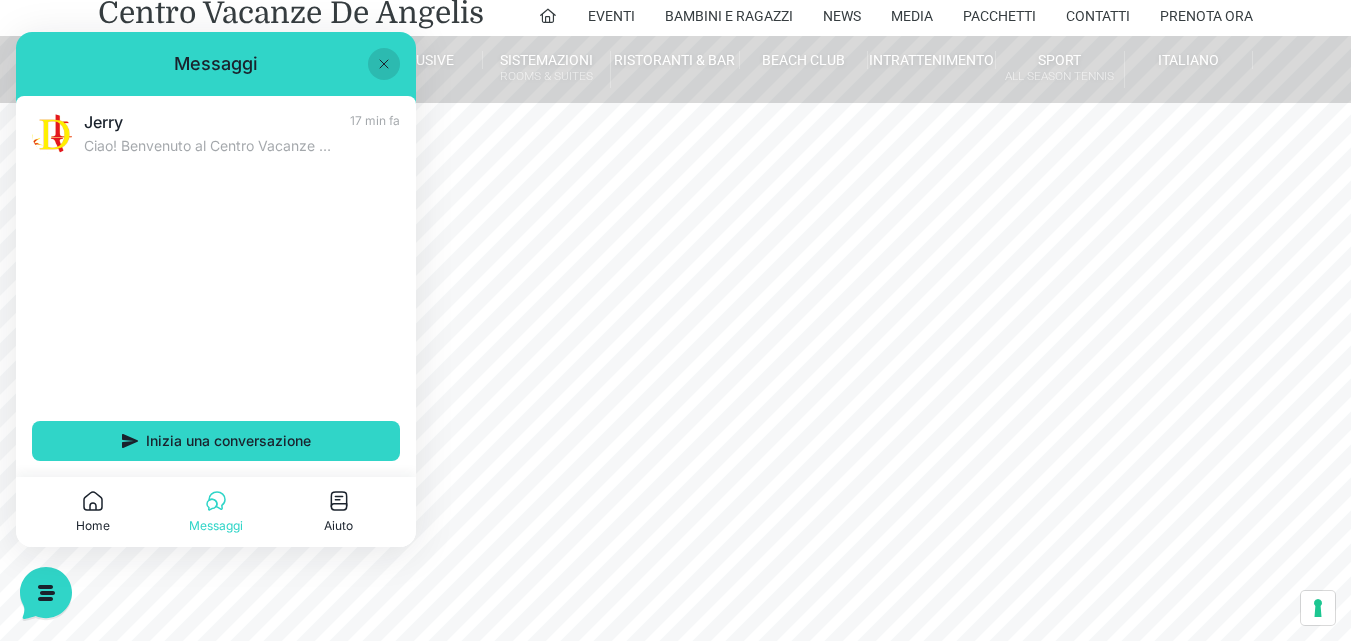 click 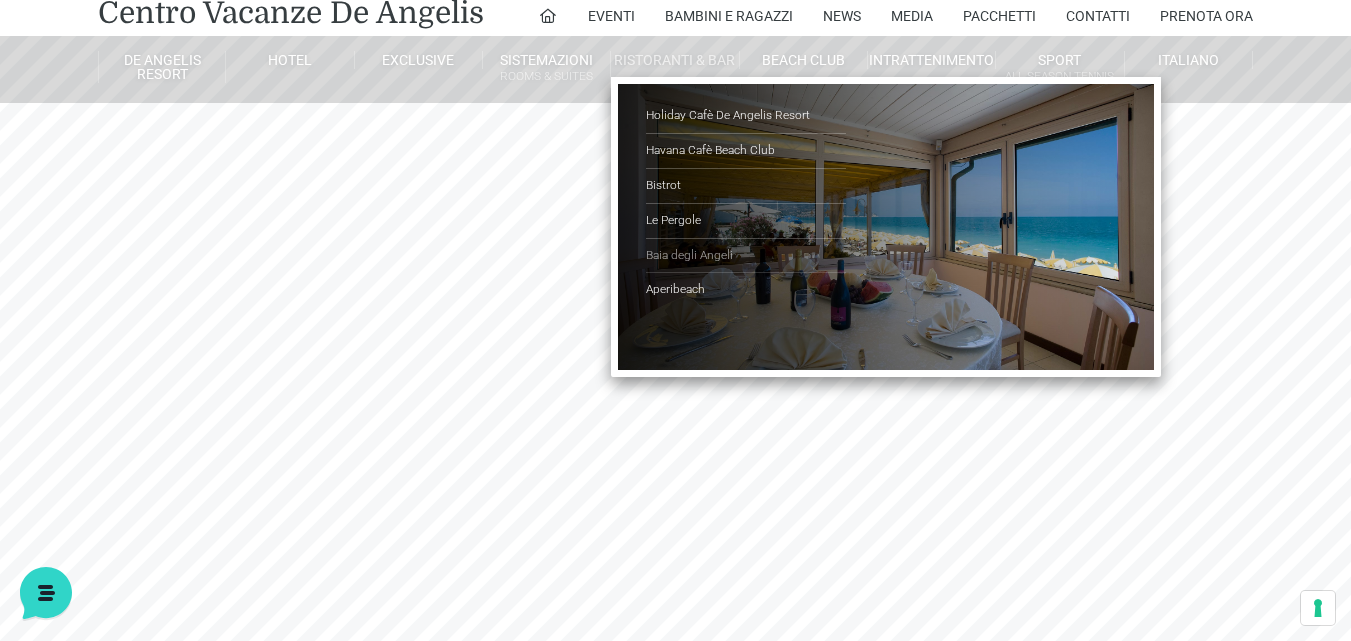 click on "Baia degli Angeli" at bounding box center (746, 256) 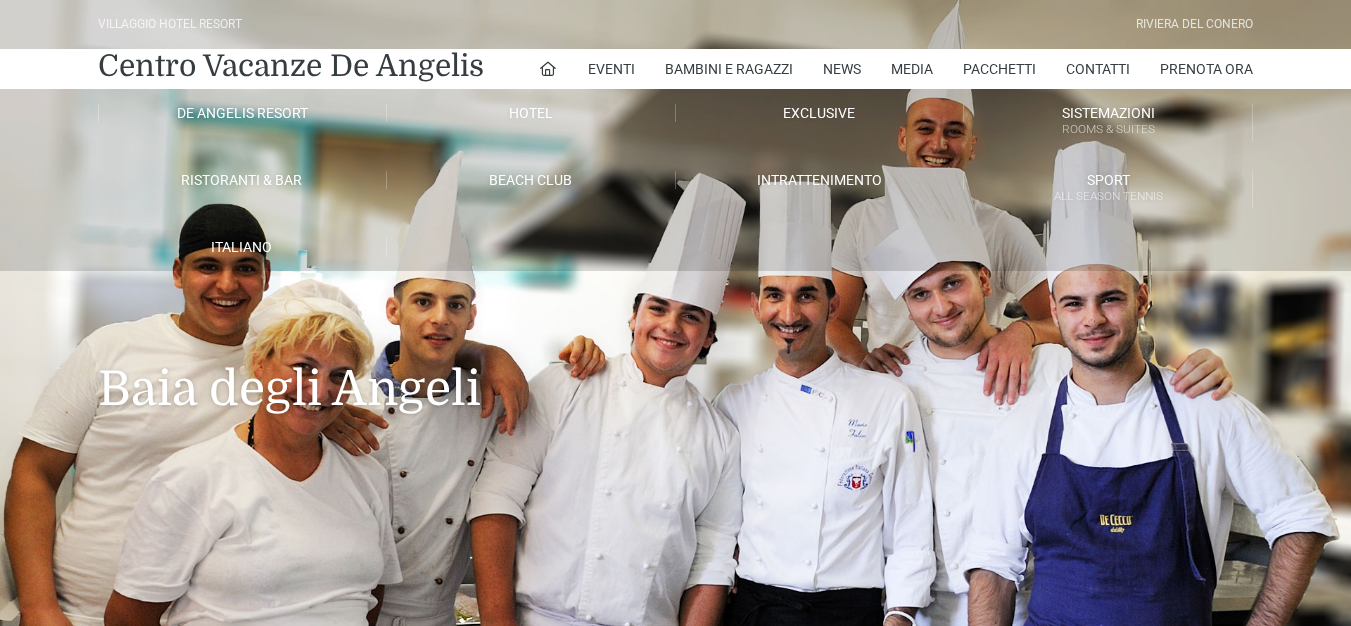 scroll, scrollTop: 0, scrollLeft: 0, axis: both 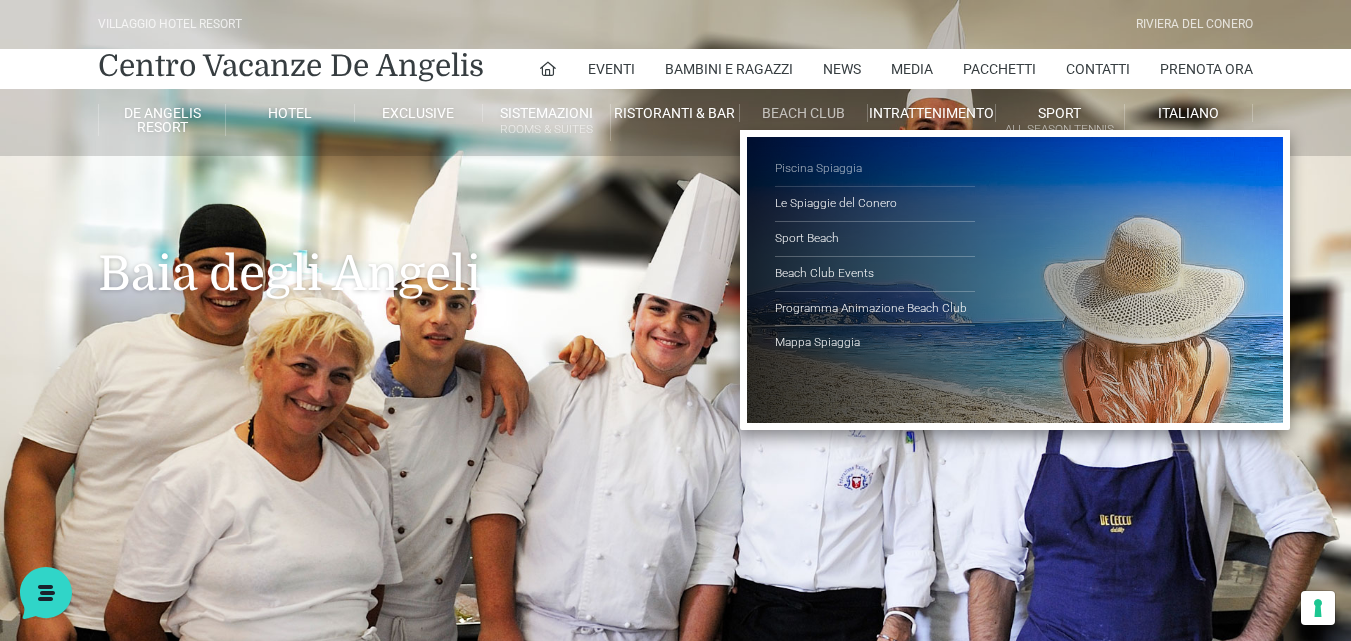 click on "Piscina Spiaggia" at bounding box center (875, 169) 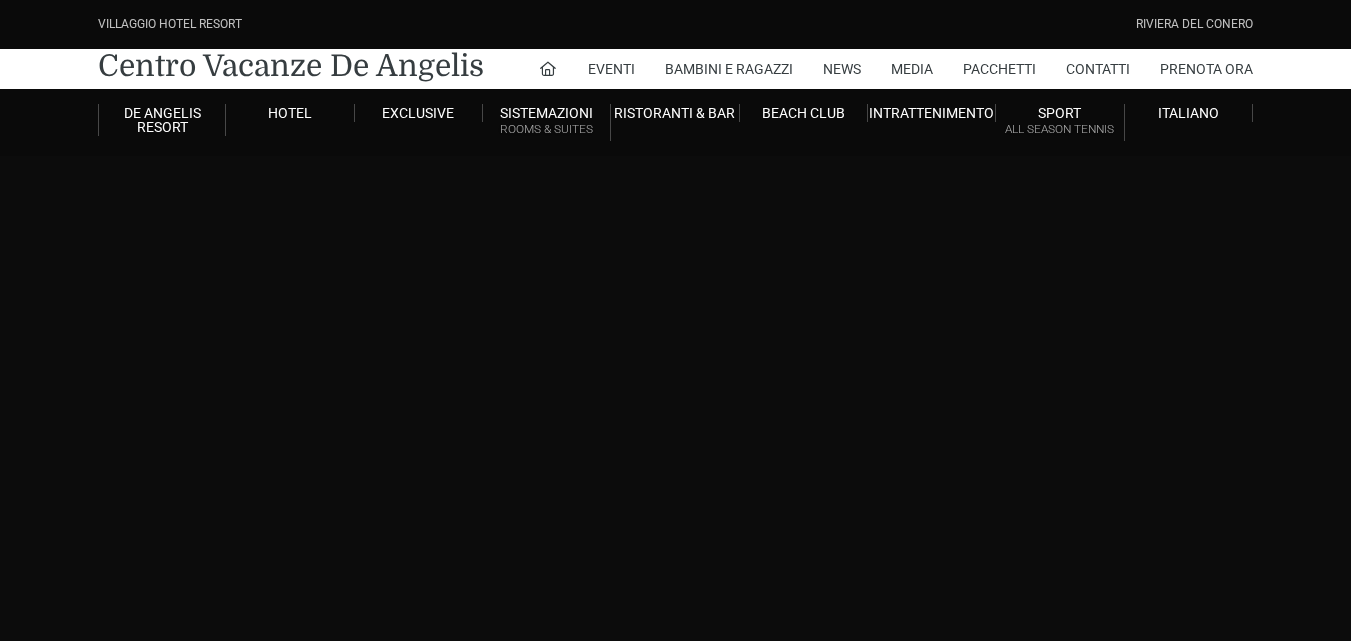 scroll, scrollTop: 0, scrollLeft: 0, axis: both 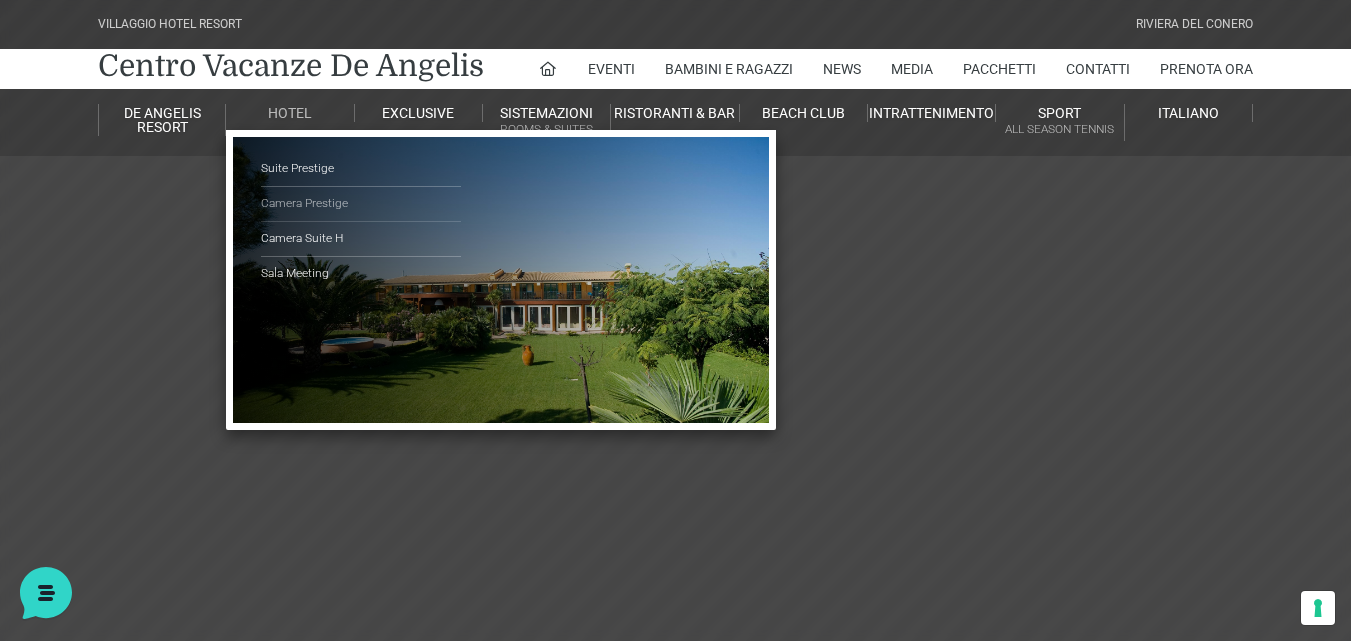 click on "Camera Prestige" at bounding box center (361, 204) 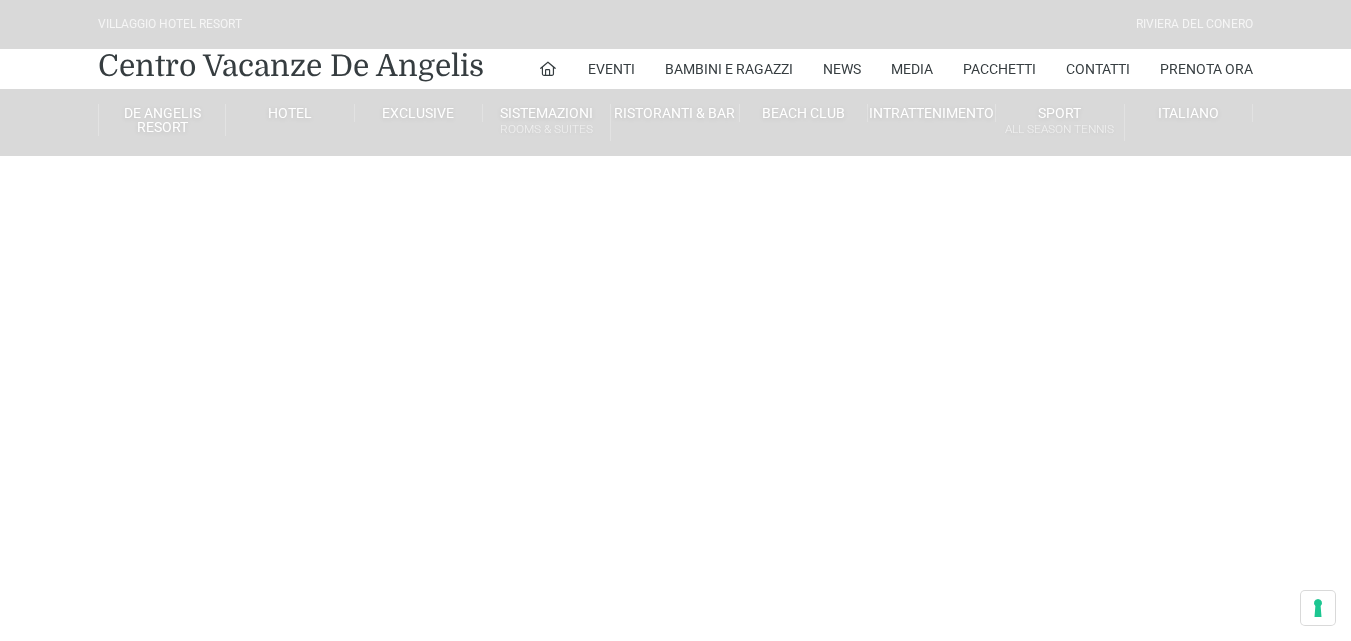 scroll, scrollTop: 0, scrollLeft: 0, axis: both 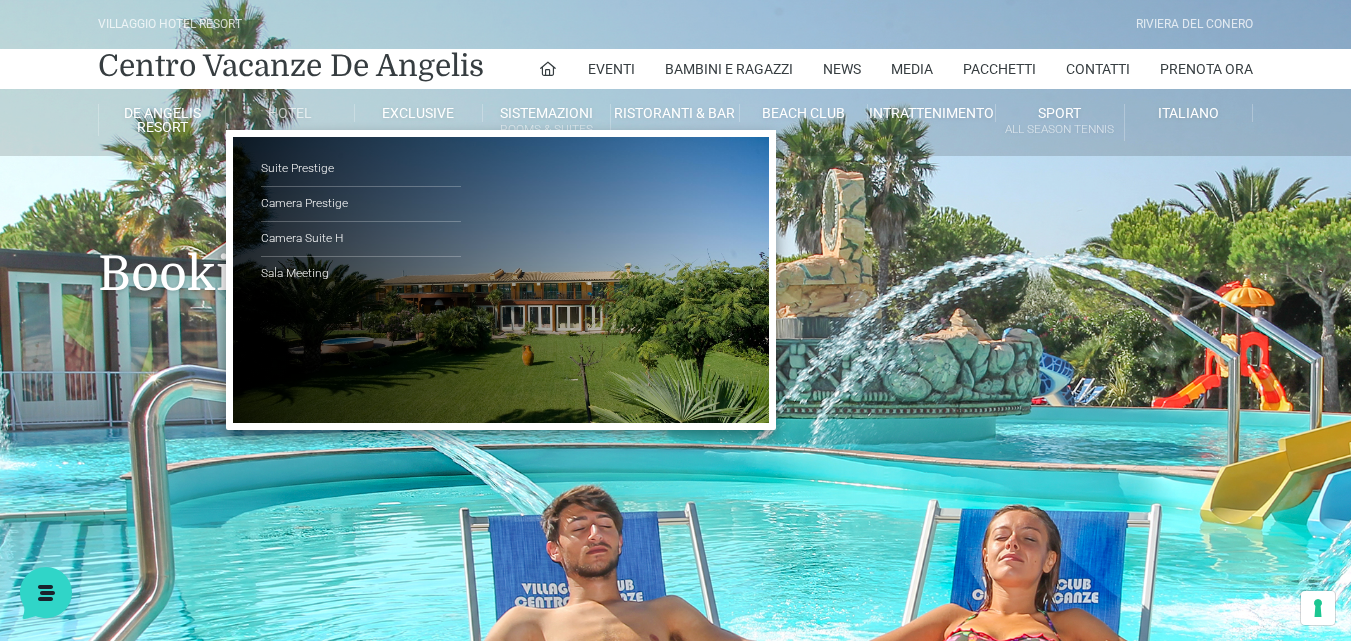 click on "Hotel" at bounding box center (290, 113) 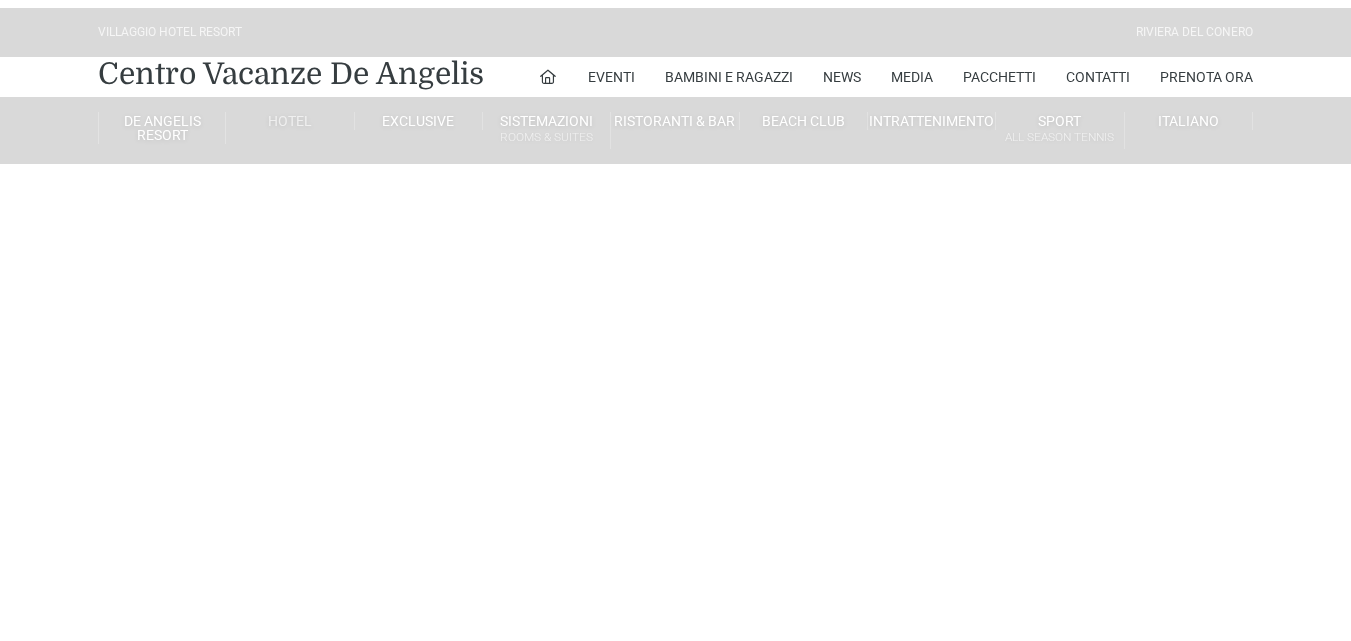 scroll, scrollTop: 0, scrollLeft: 0, axis: both 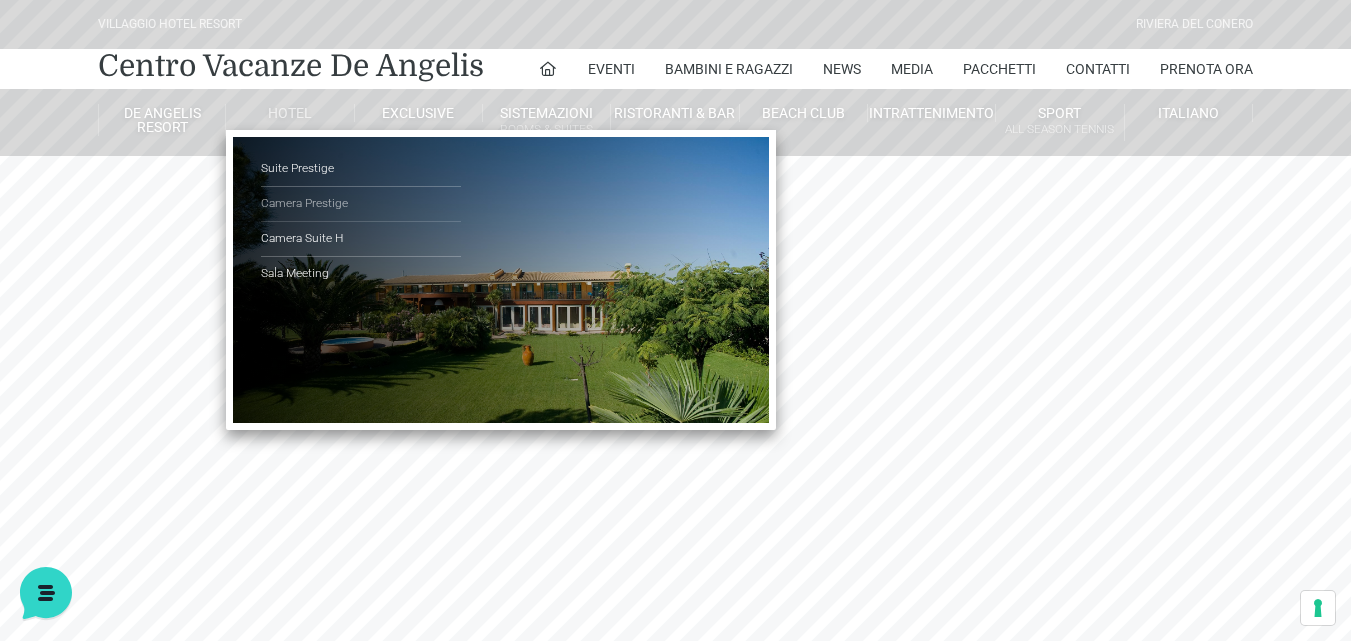 click on "Camera Prestige" at bounding box center (361, 204) 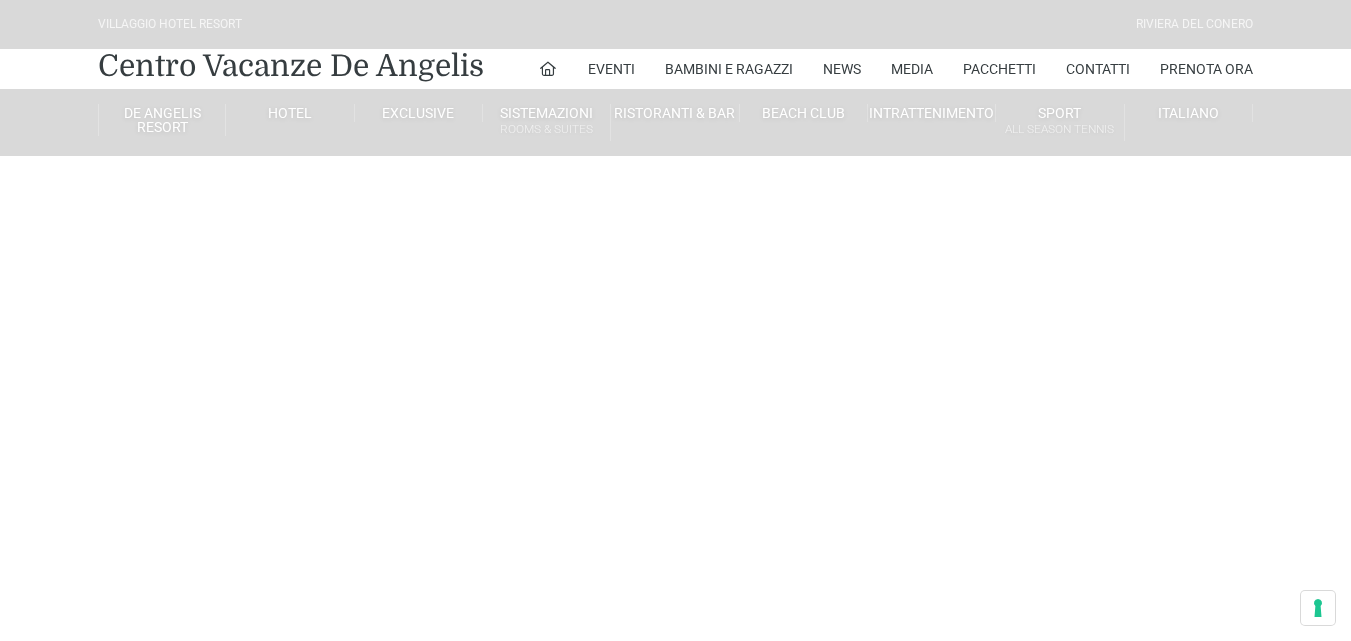scroll, scrollTop: 0, scrollLeft: 0, axis: both 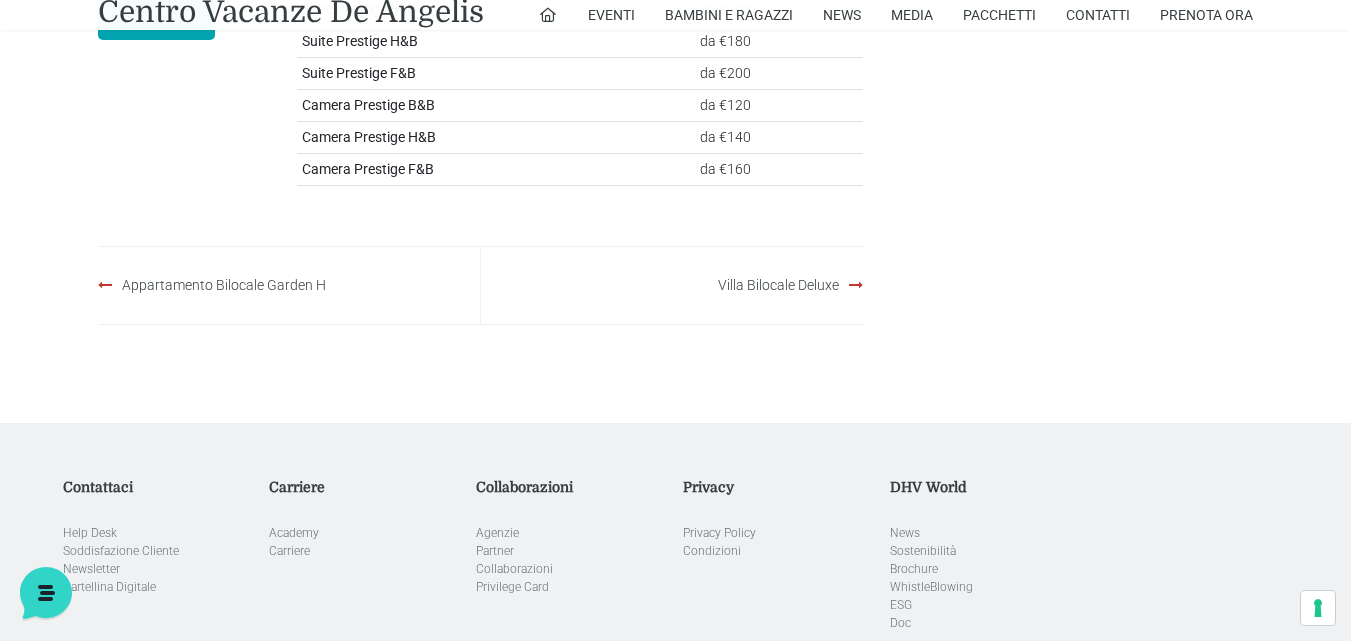 click on "Prenota Ora" at bounding box center [156, 17] 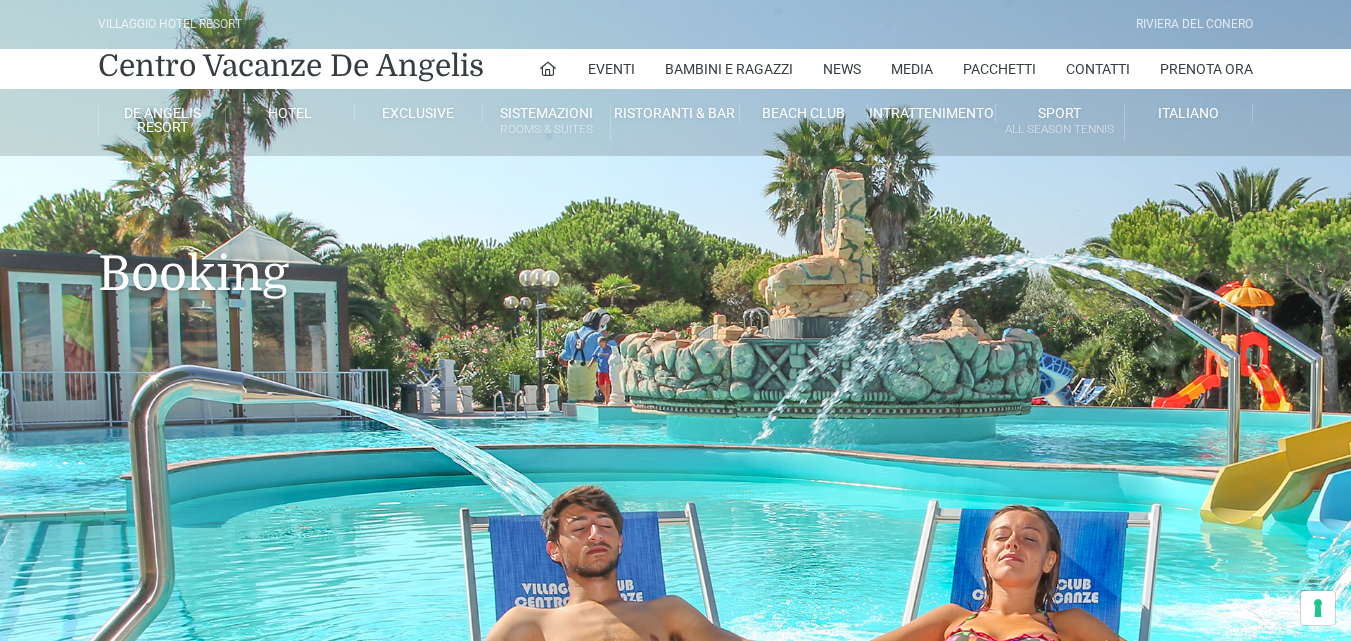 scroll, scrollTop: 0, scrollLeft: 0, axis: both 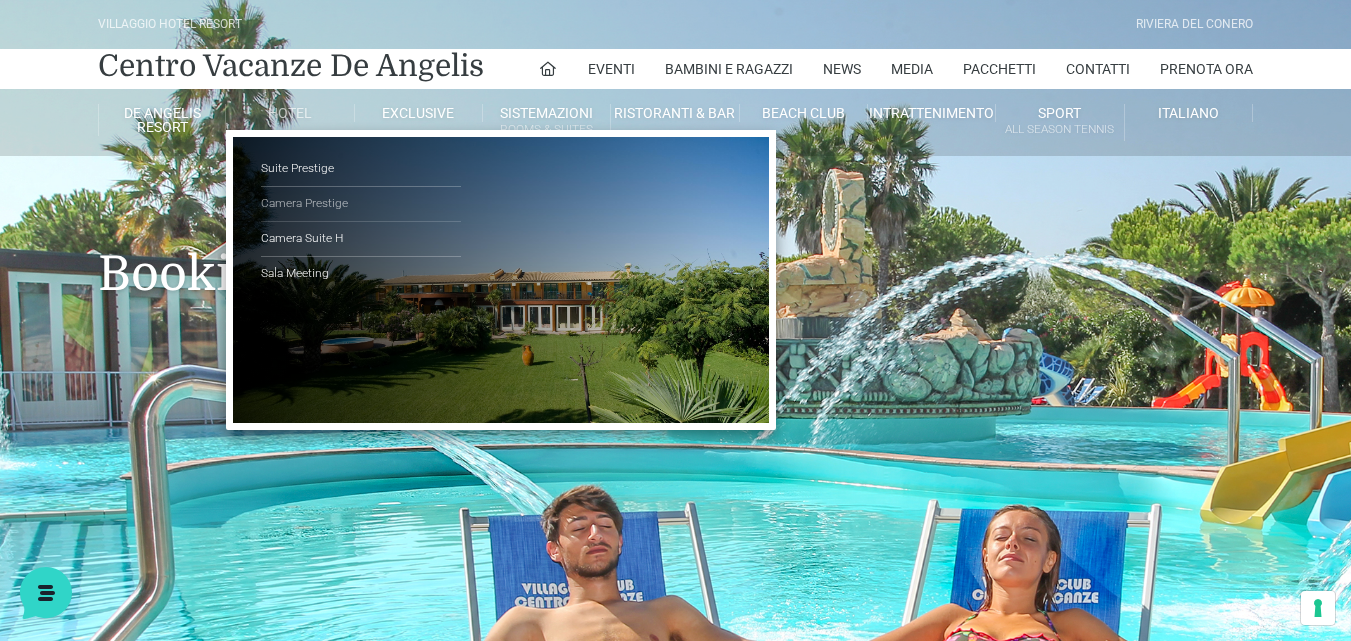 click on "Camera Prestige" at bounding box center (361, 204) 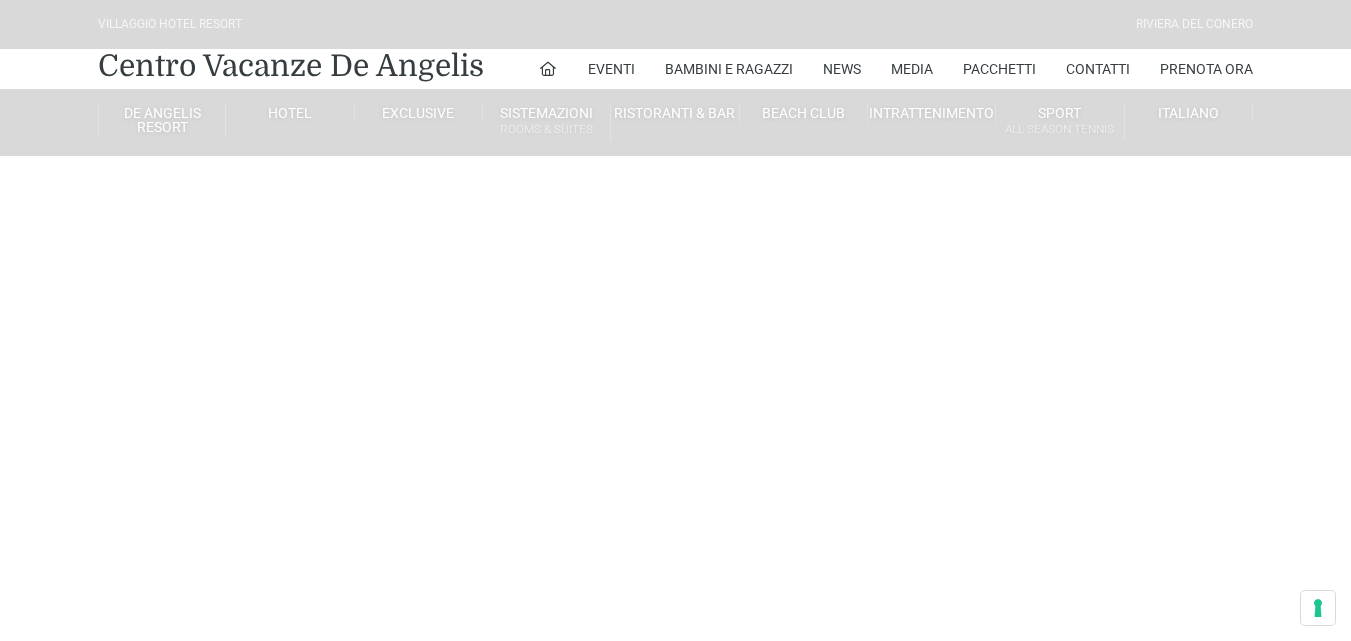 scroll, scrollTop: 0, scrollLeft: 0, axis: both 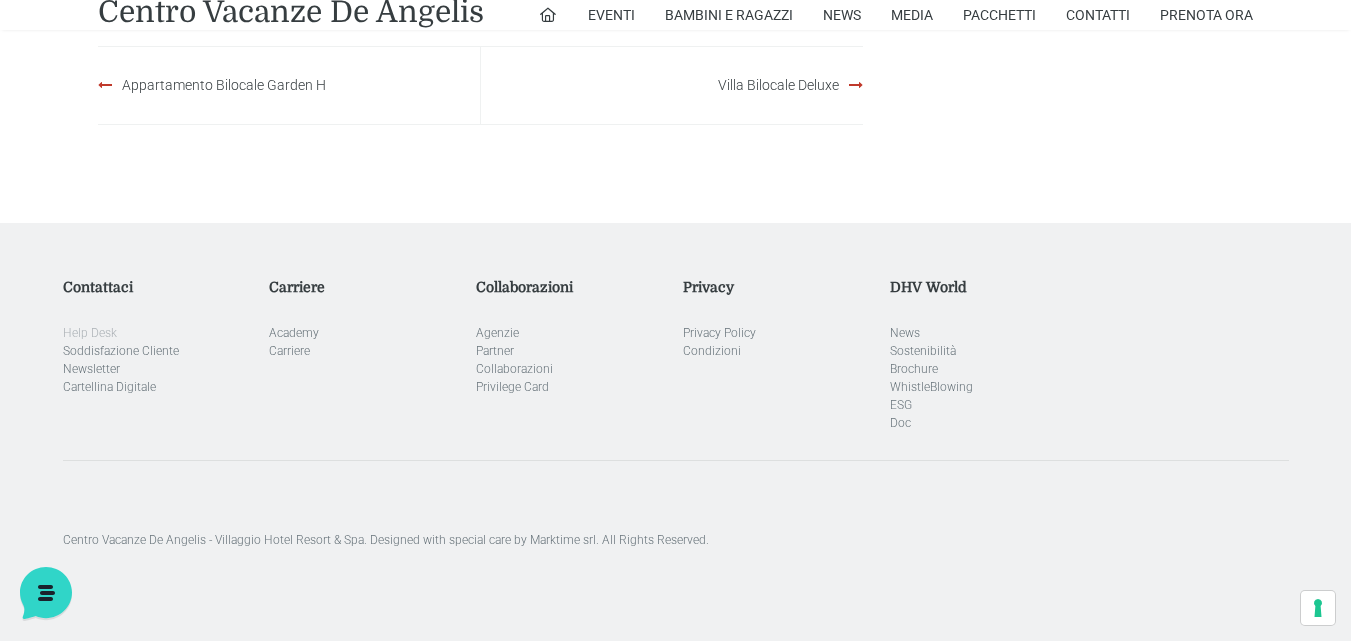 click on "Help Desk" at bounding box center [90, 333] 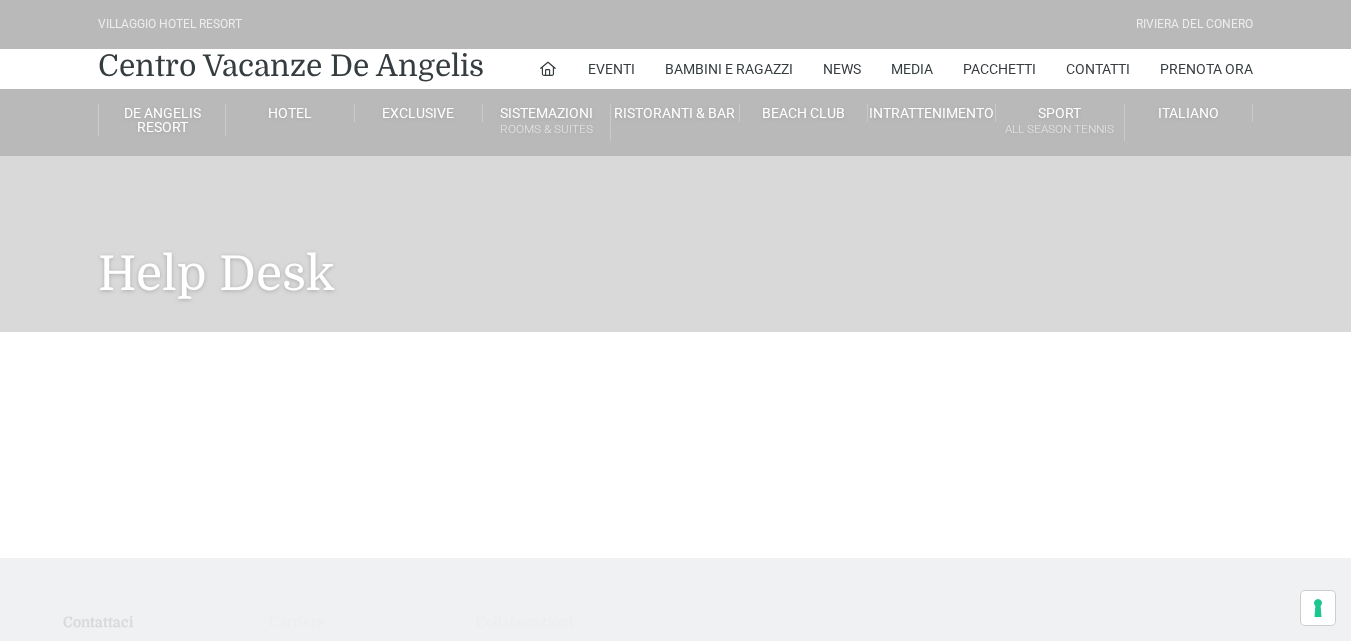 scroll, scrollTop: 0, scrollLeft: 0, axis: both 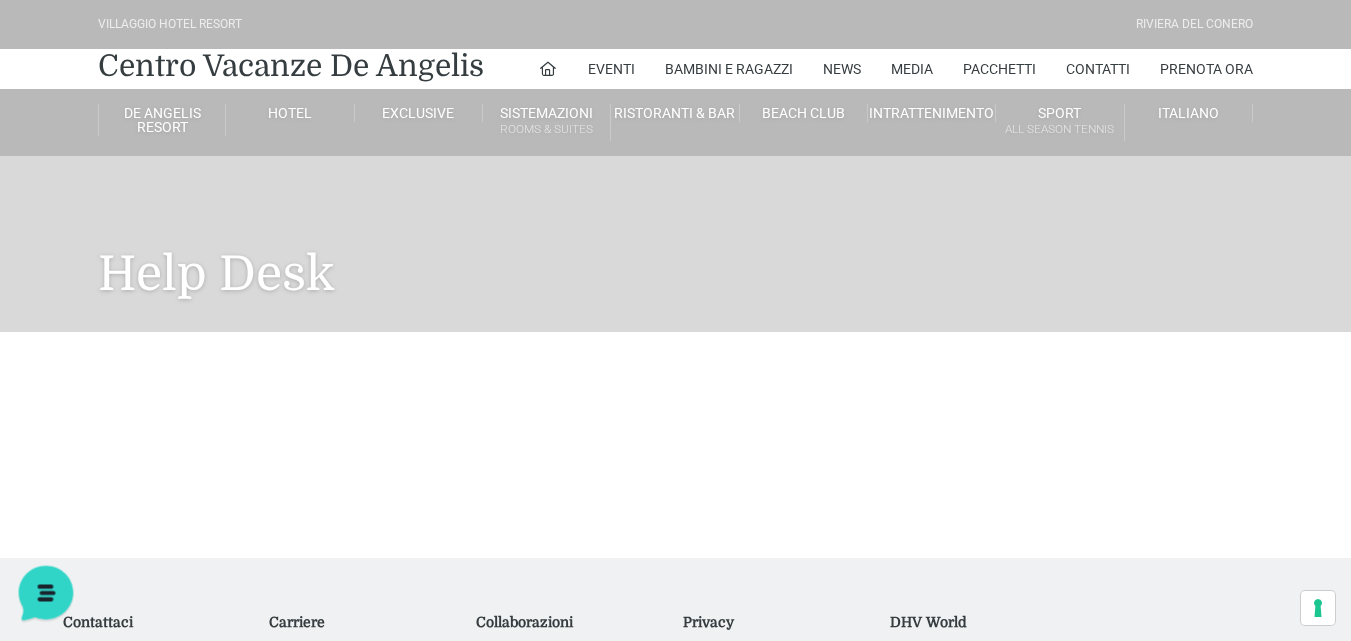 click 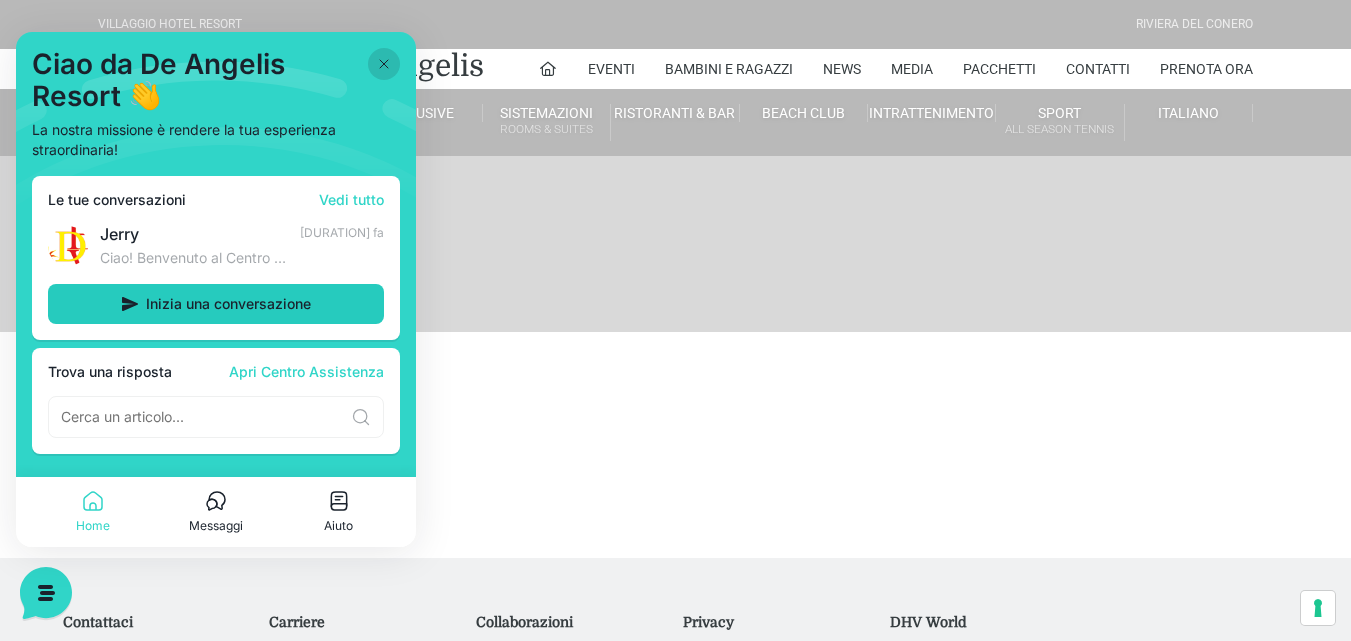click on "Inizia una conversazione" at bounding box center (228, 304) 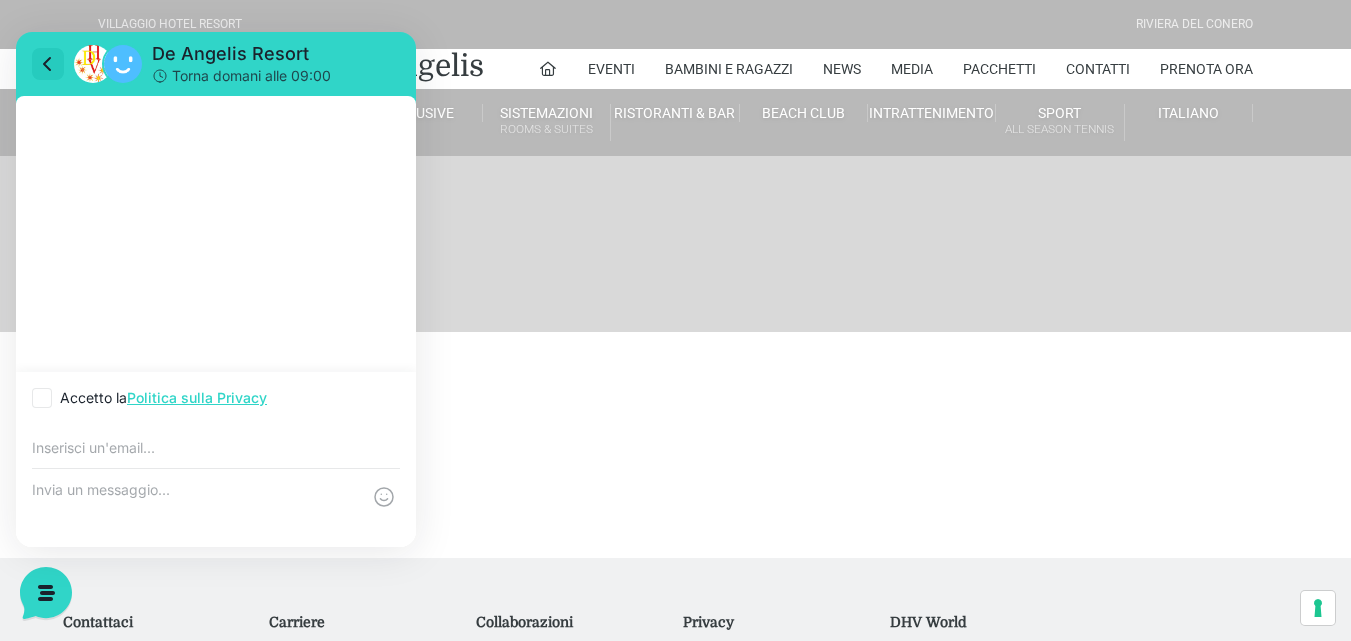 click 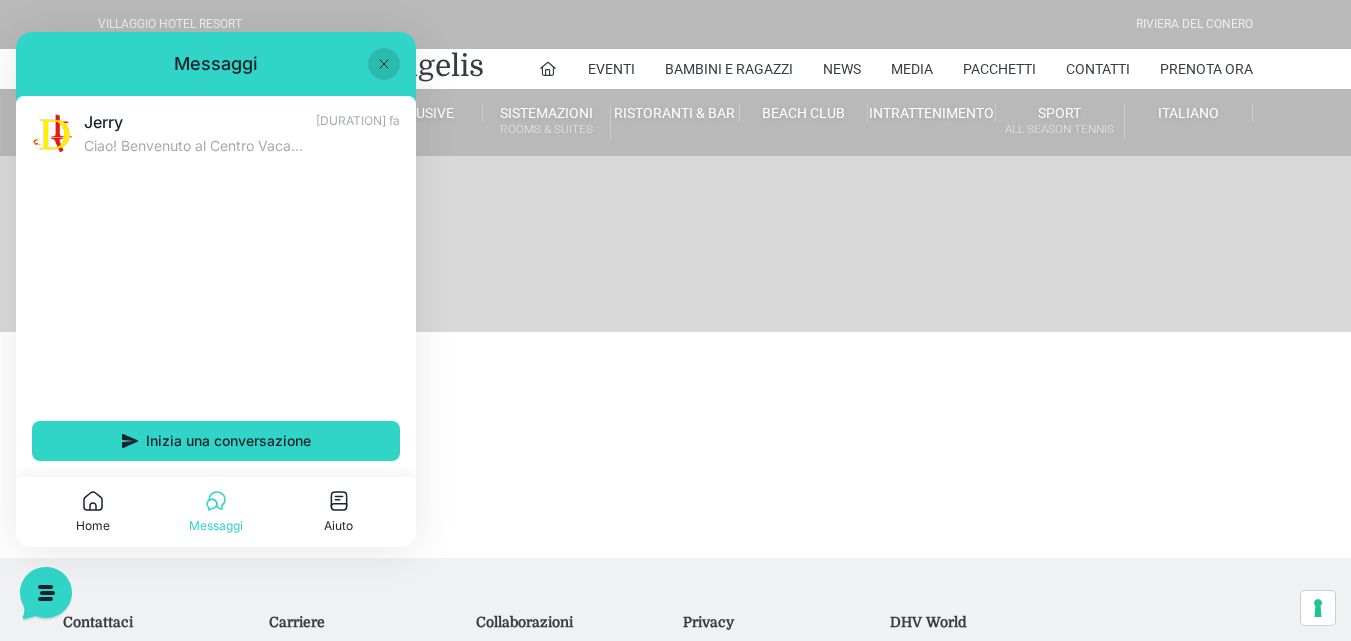 click at bounding box center [384, 64] 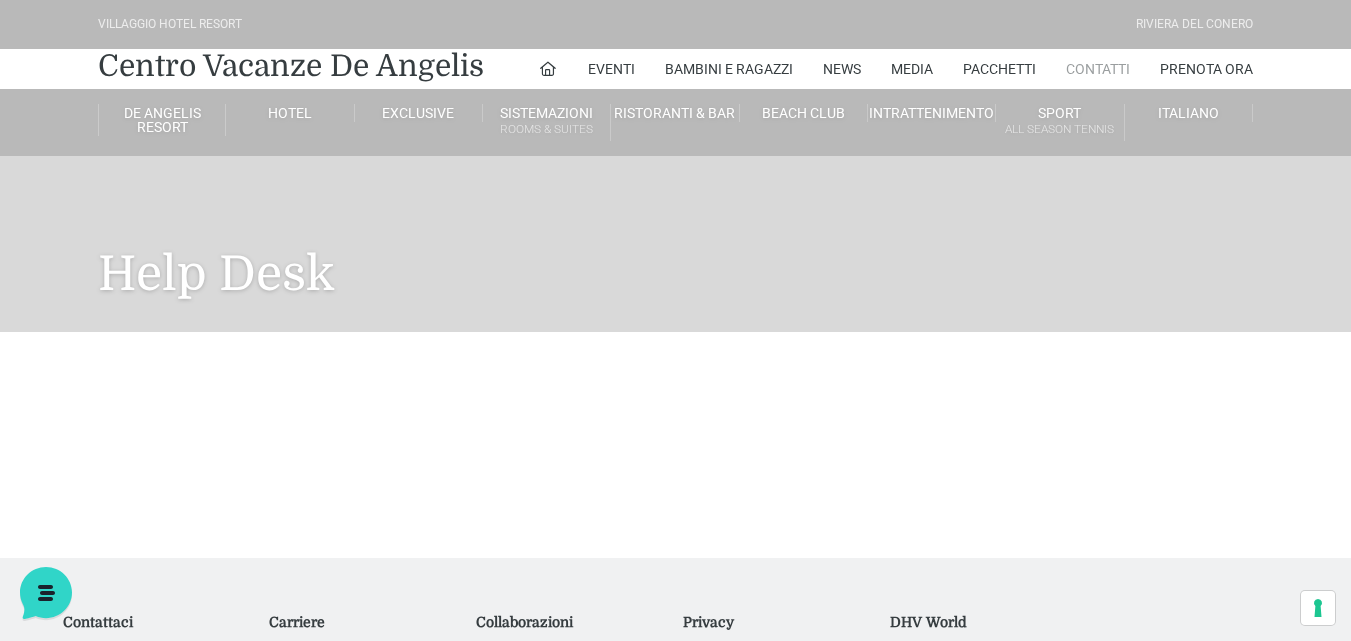 click on "Contatti" at bounding box center (1098, 69) 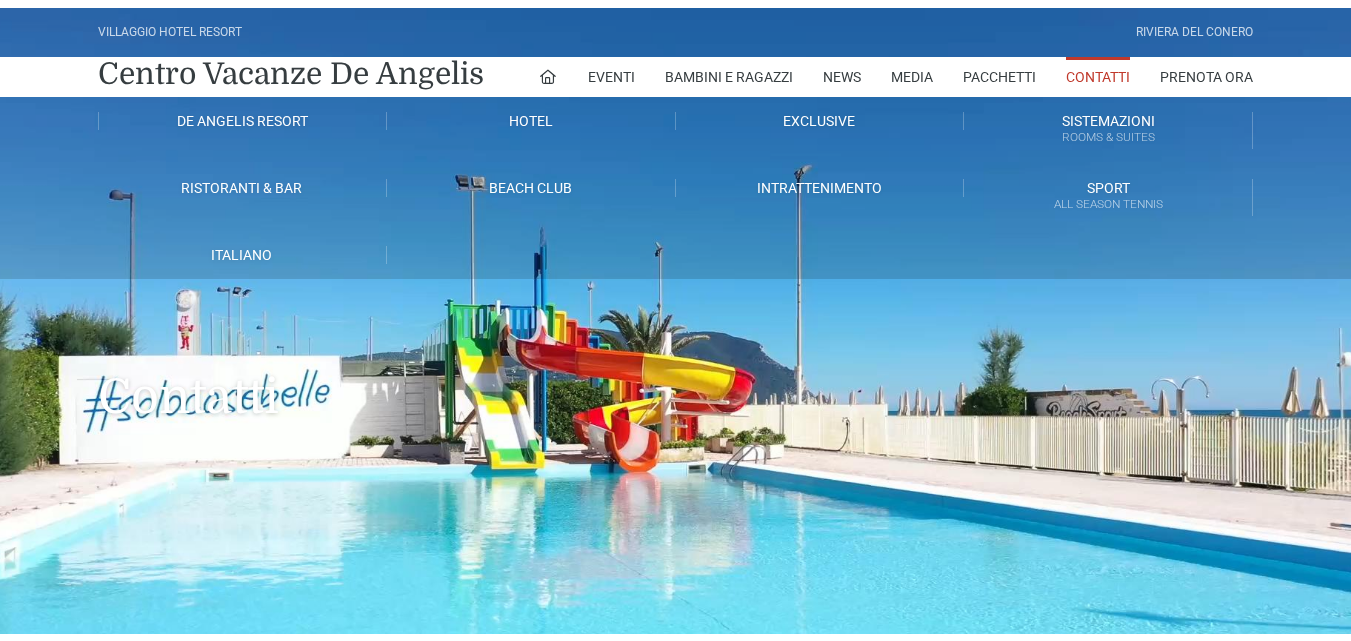 scroll, scrollTop: 0, scrollLeft: 0, axis: both 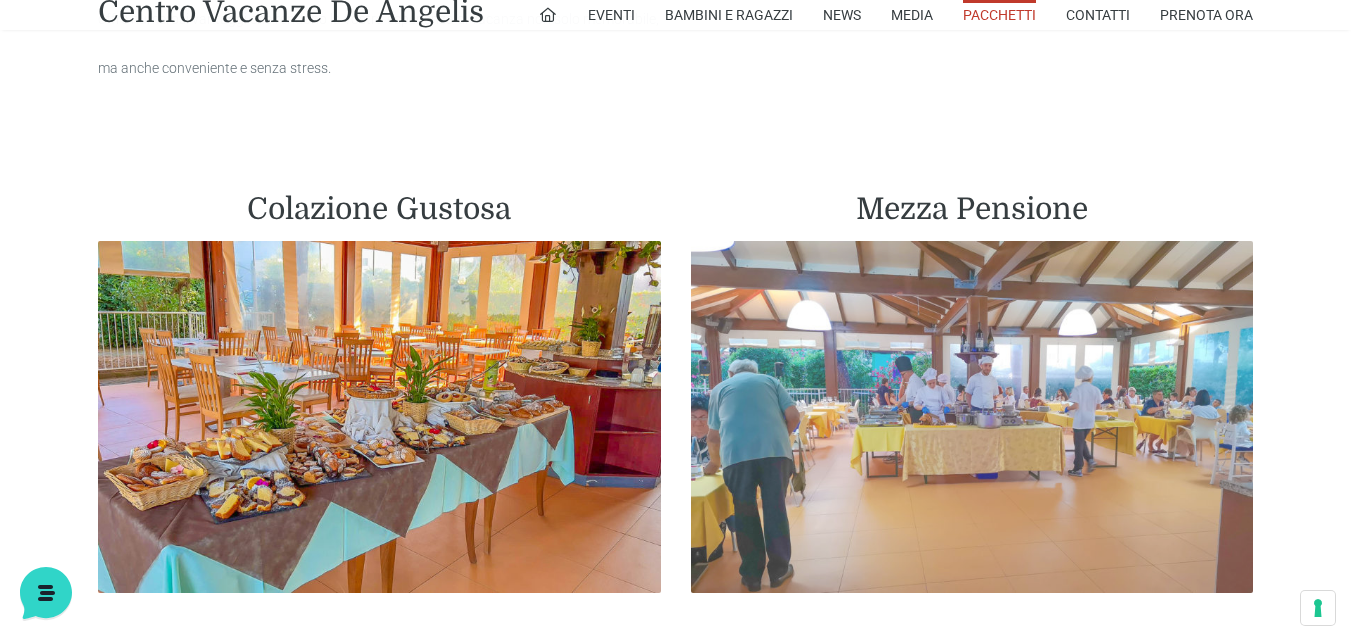 click at bounding box center [972, 417] 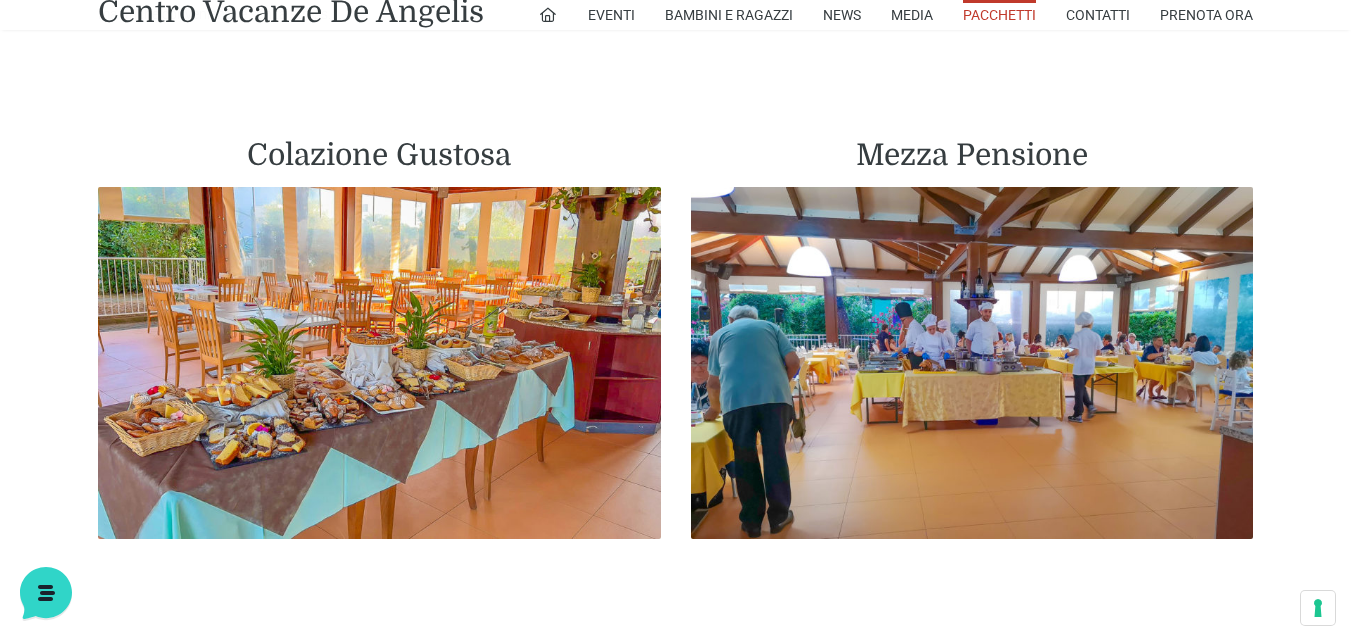 scroll, scrollTop: 1149, scrollLeft: 0, axis: vertical 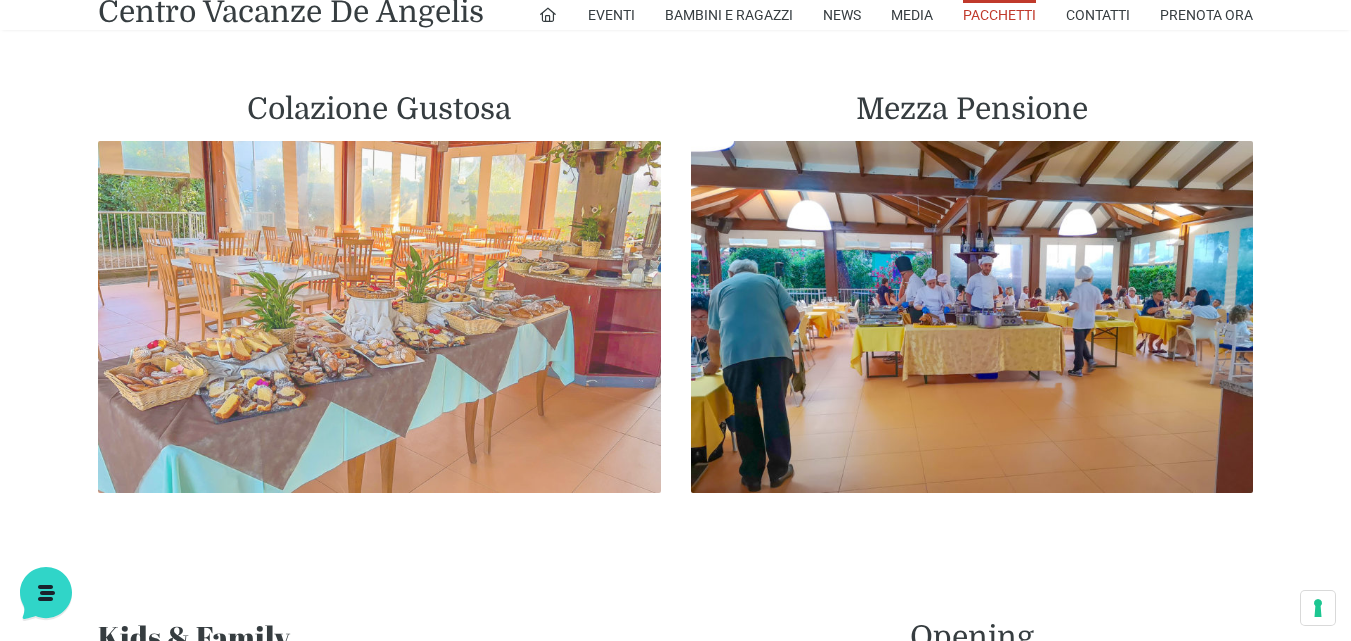 click at bounding box center [379, 317] 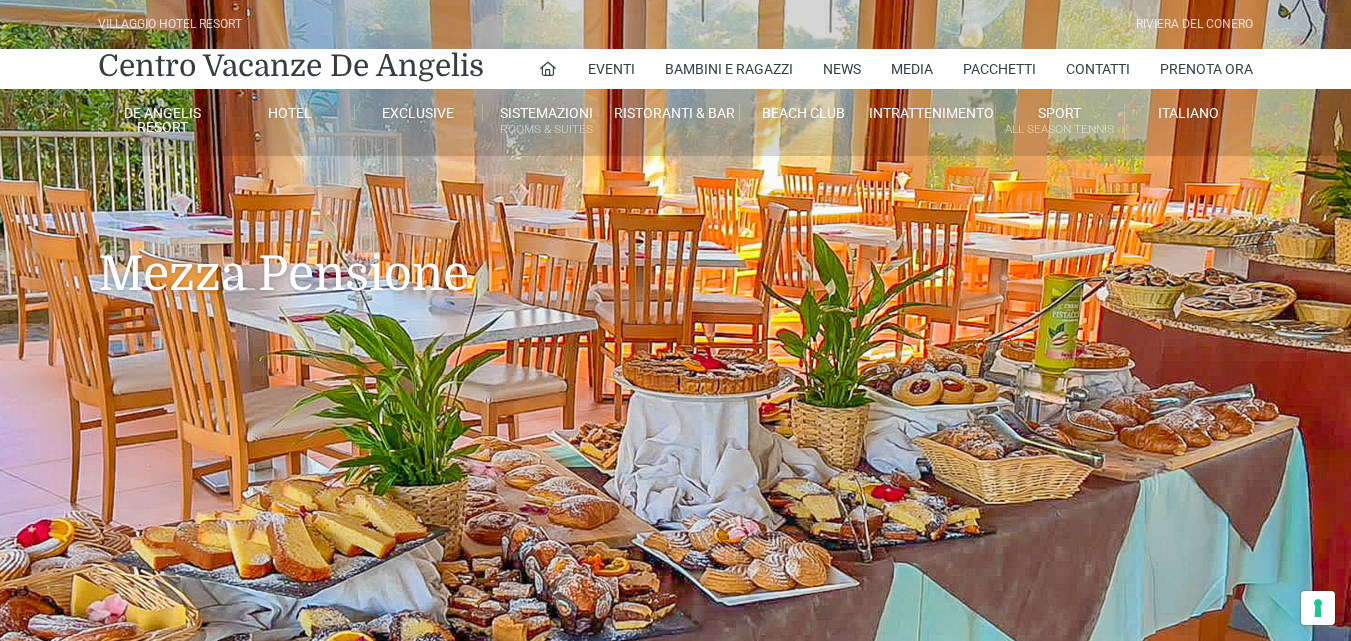 scroll, scrollTop: 0, scrollLeft: 0, axis: both 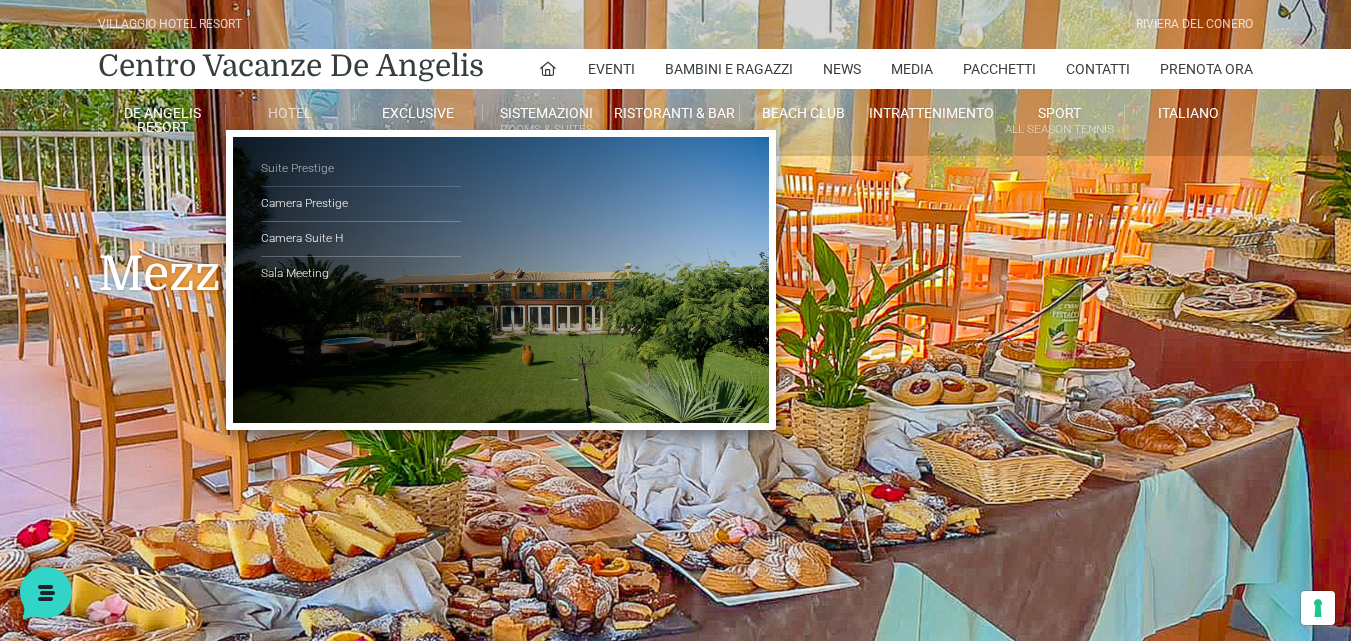 click on "Suite Prestige" at bounding box center [361, 169] 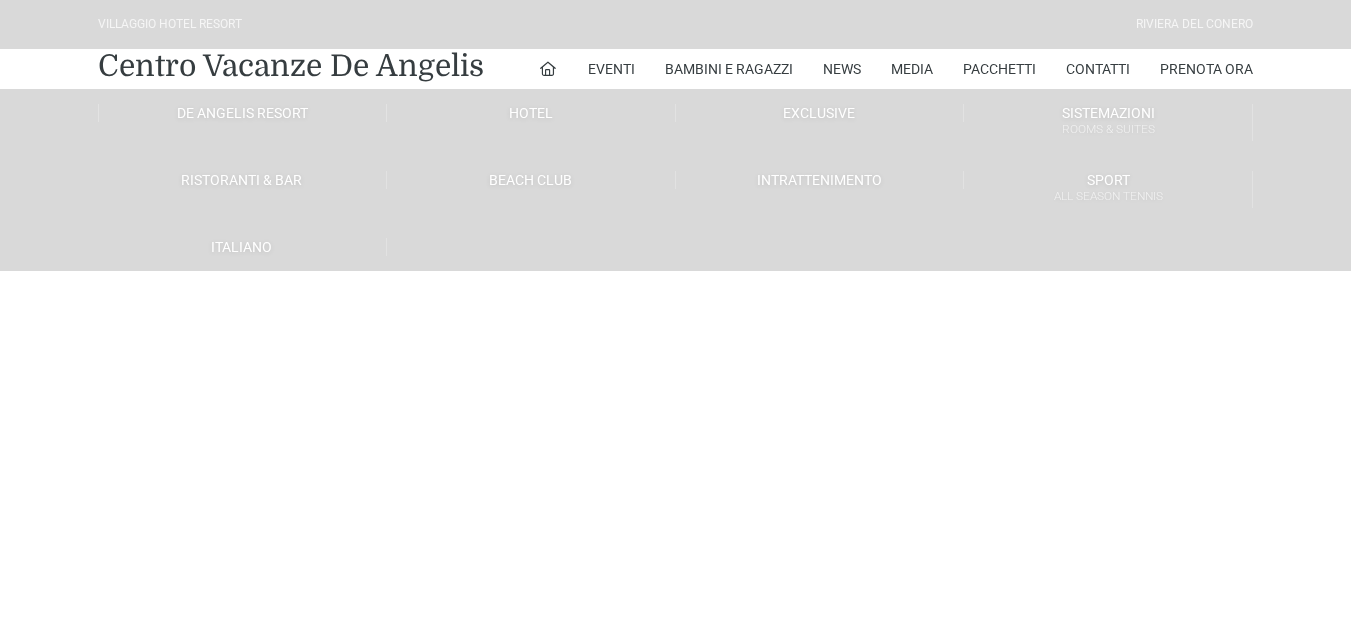 scroll, scrollTop: 0, scrollLeft: 0, axis: both 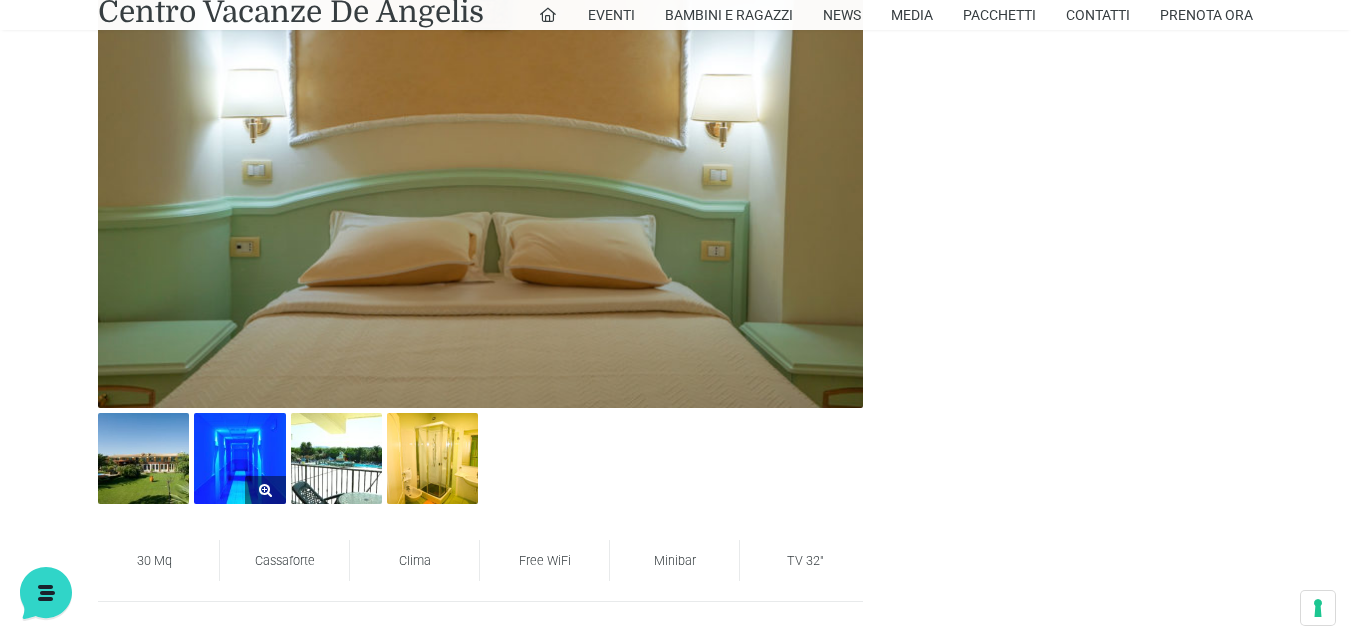 click at bounding box center [239, 458] 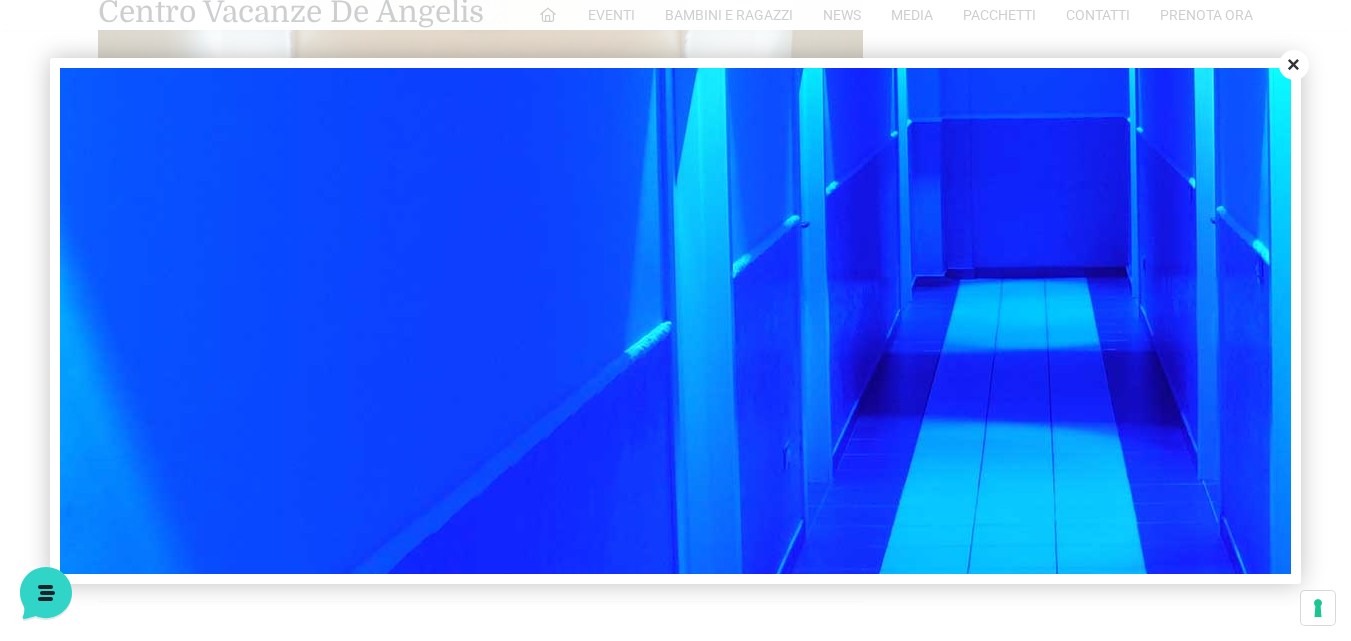 scroll, scrollTop: 600, scrollLeft: 0, axis: vertical 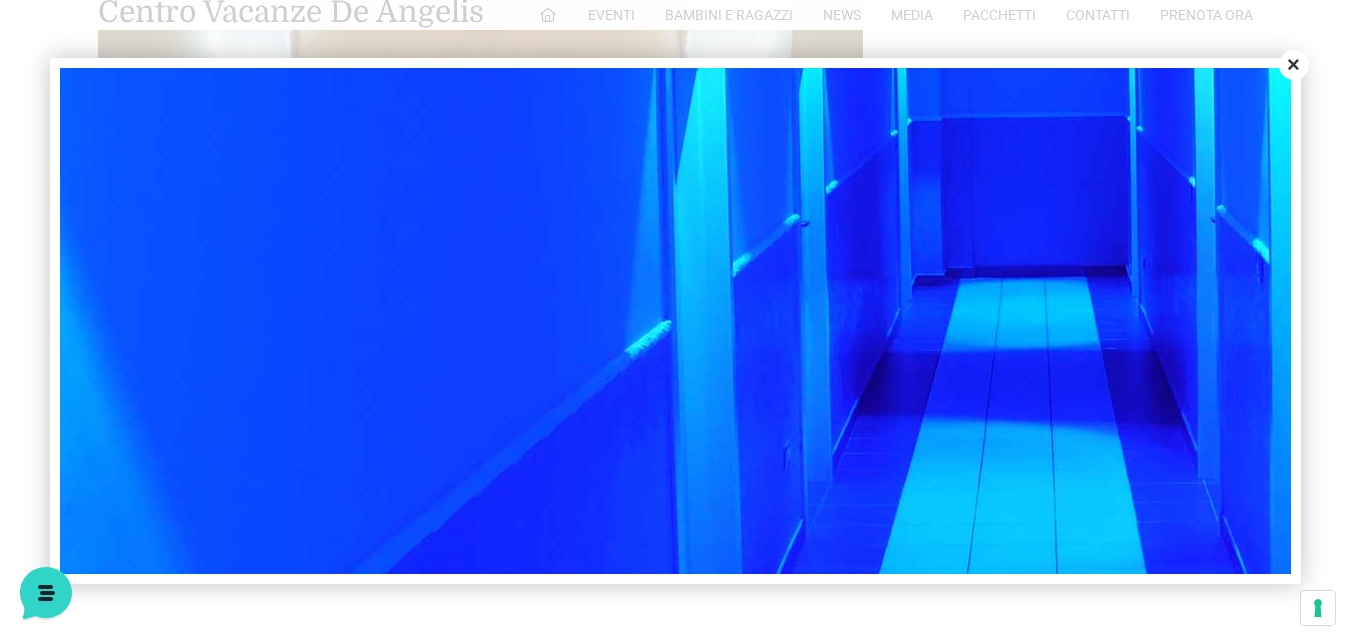 click on "Close" at bounding box center (1294, 65) 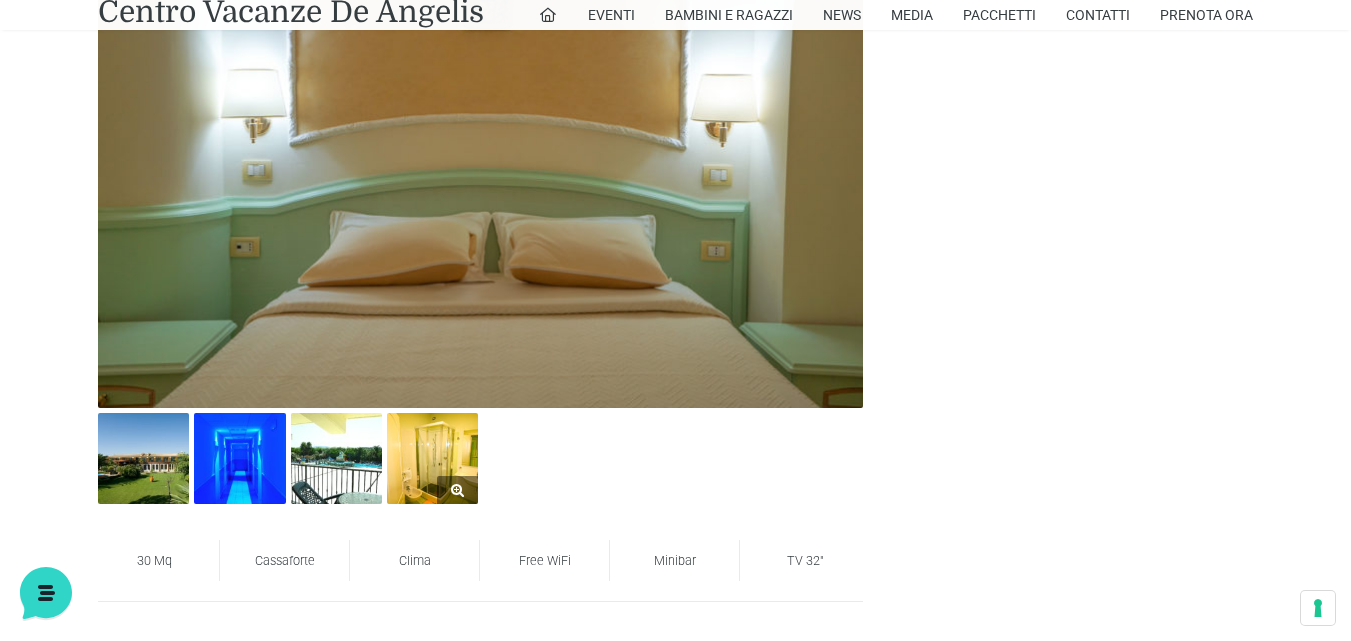 click at bounding box center (432, 458) 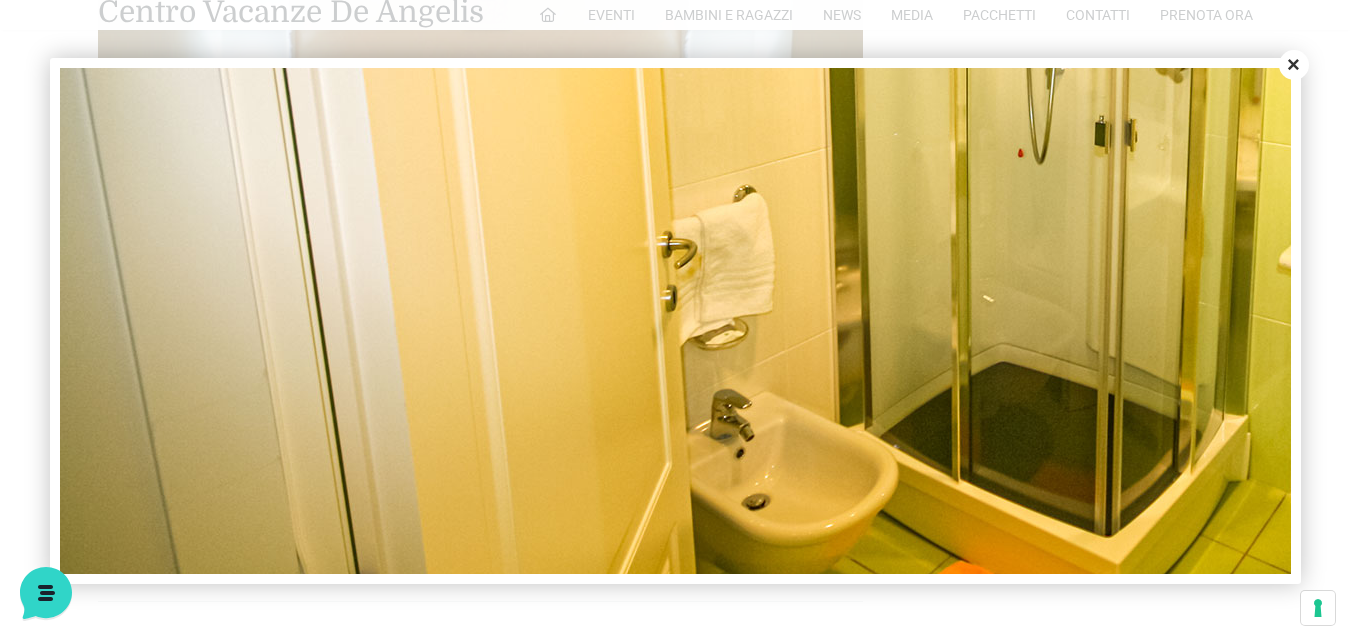 scroll, scrollTop: 589, scrollLeft: 0, axis: vertical 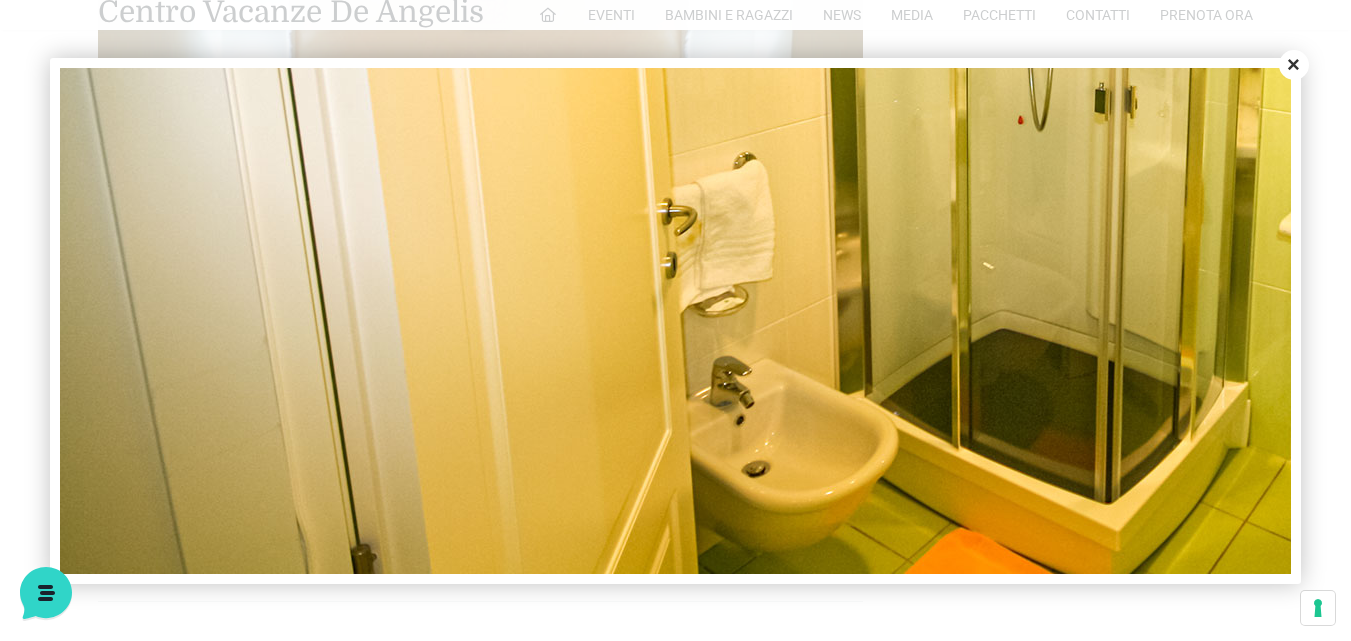 click on "Close" at bounding box center (1294, 65) 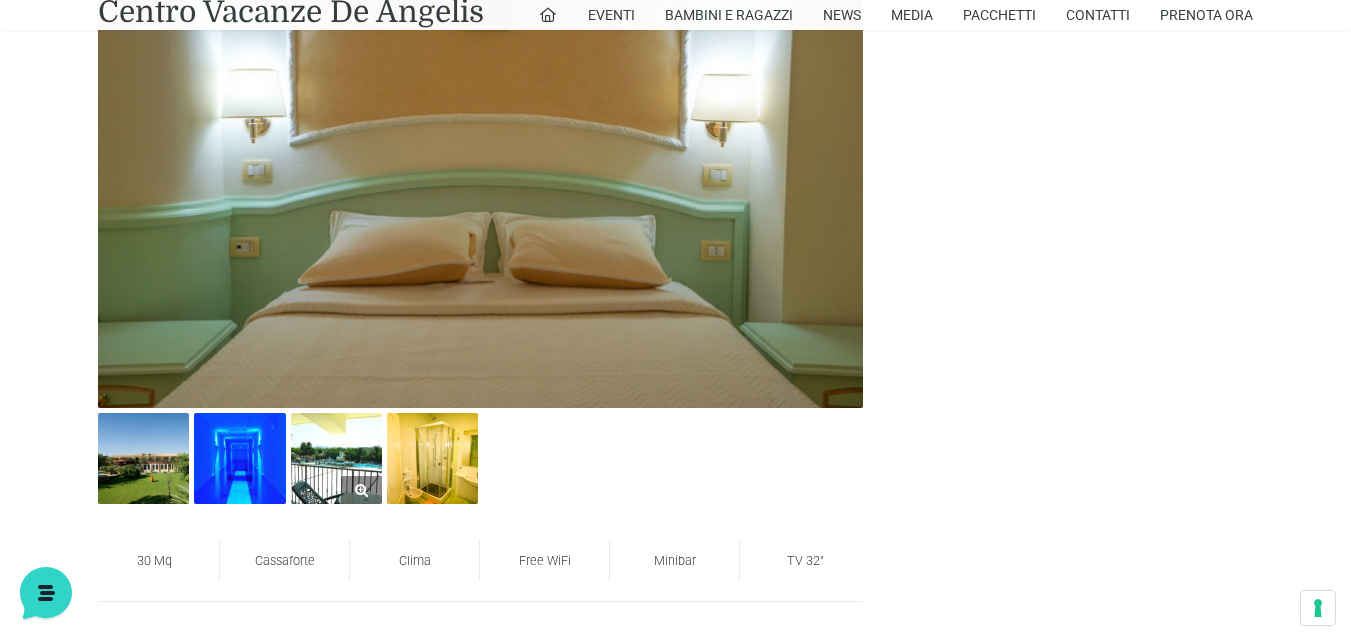 click at bounding box center [336, 458] 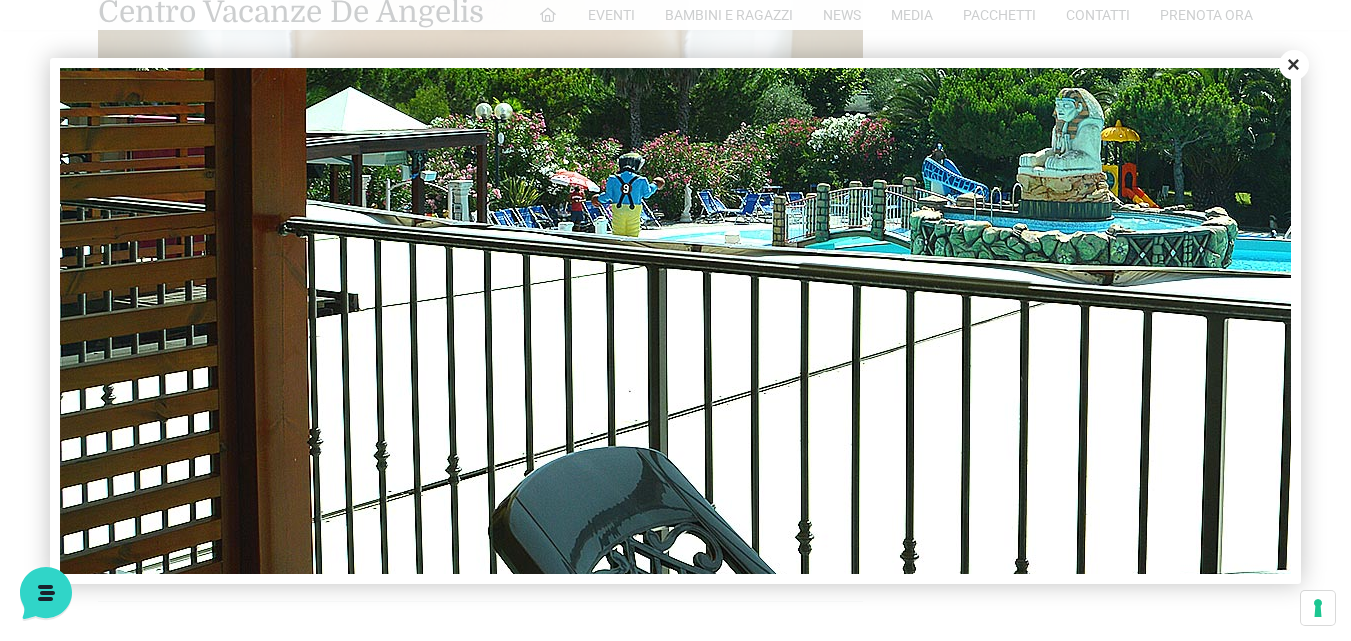 scroll, scrollTop: 589, scrollLeft: 0, axis: vertical 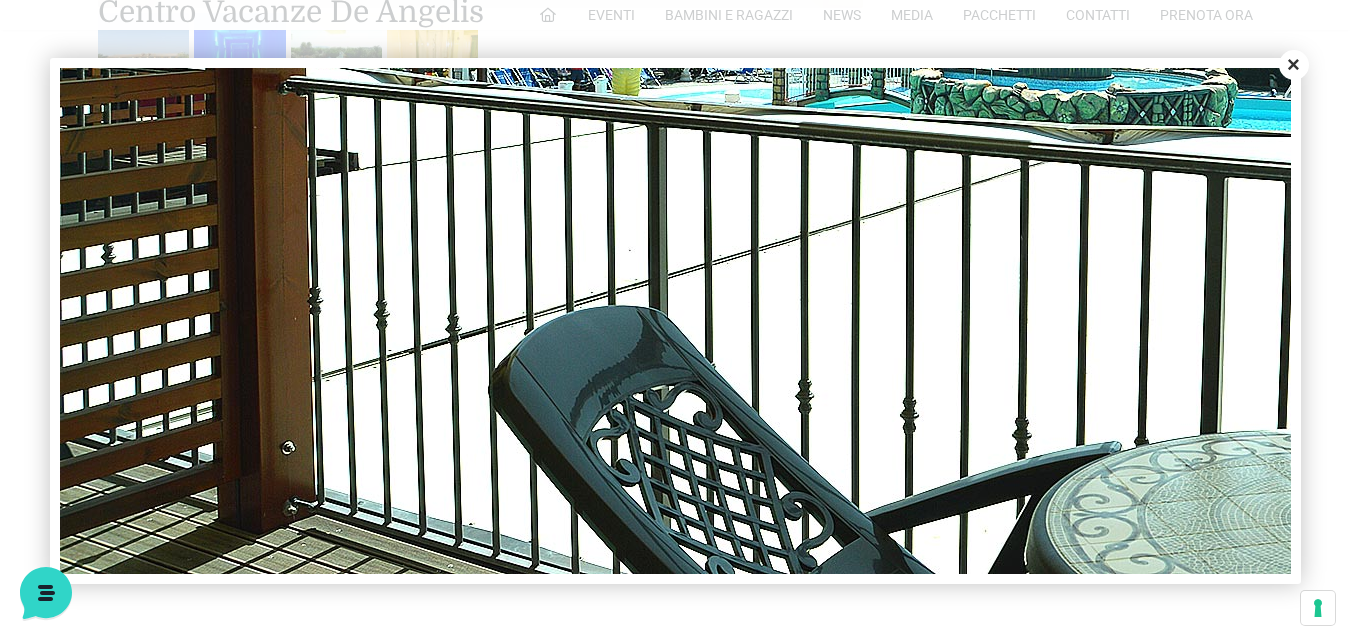 click on "Close" at bounding box center [1294, 65] 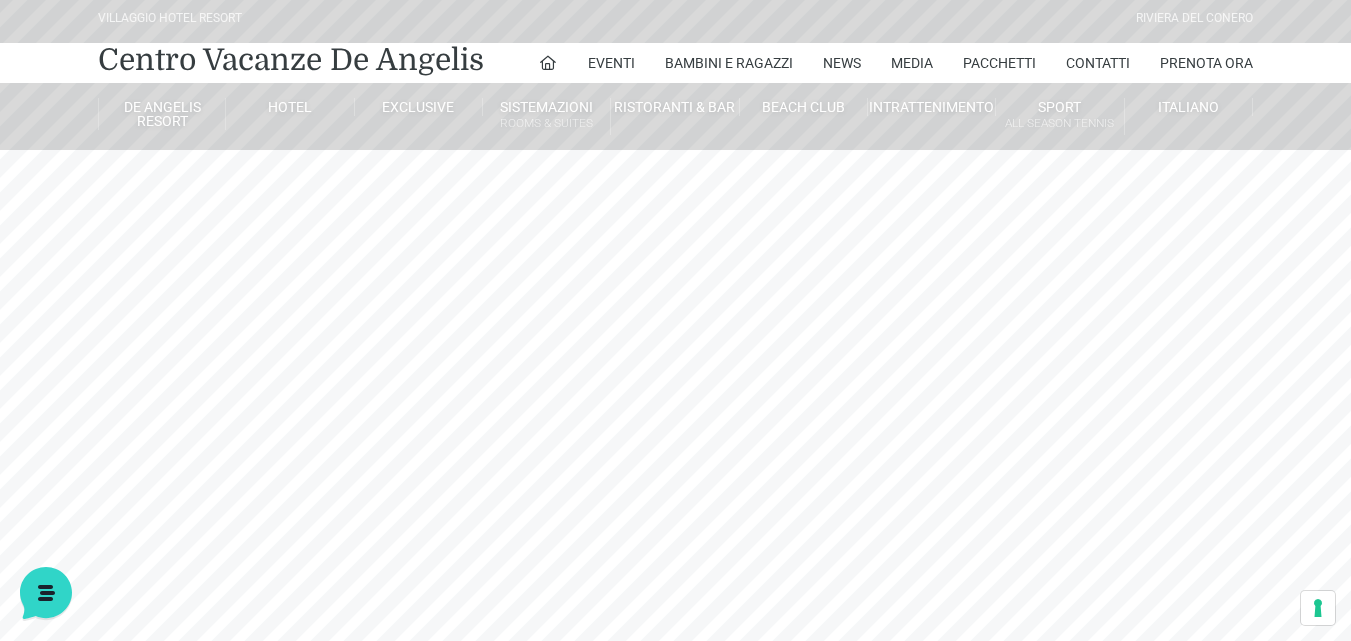 scroll, scrollTop: 0, scrollLeft: 0, axis: both 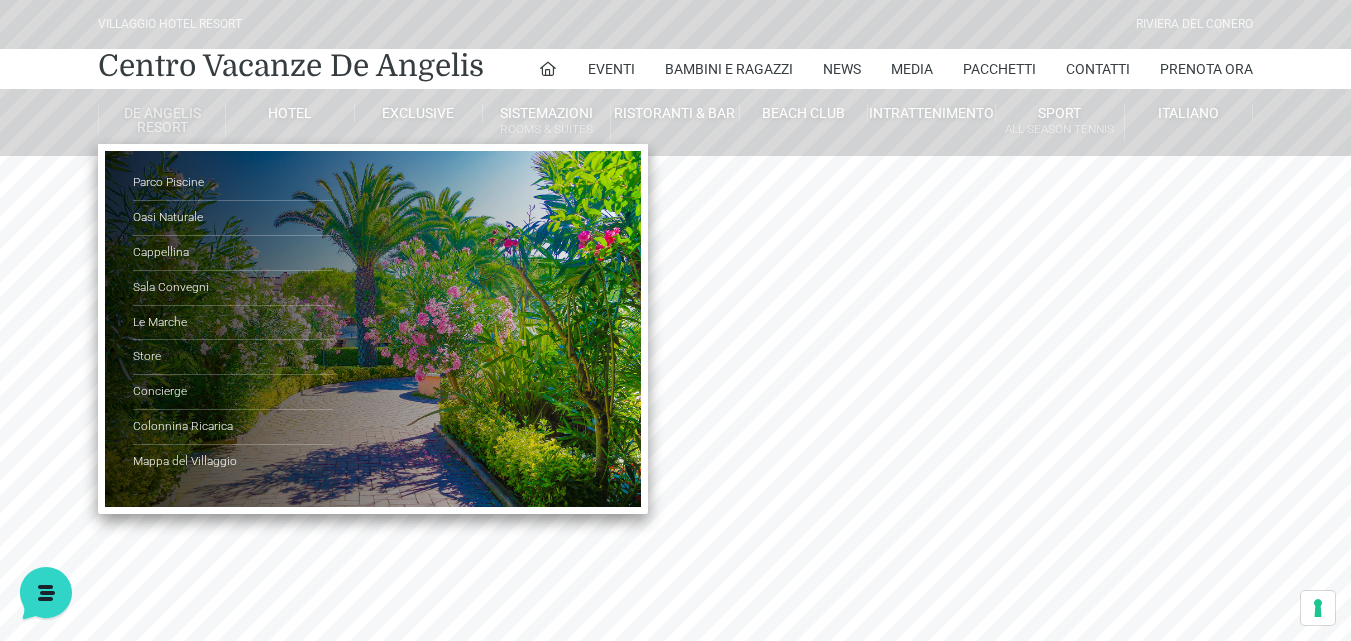 click on "De Angelis Resort" at bounding box center [162, 120] 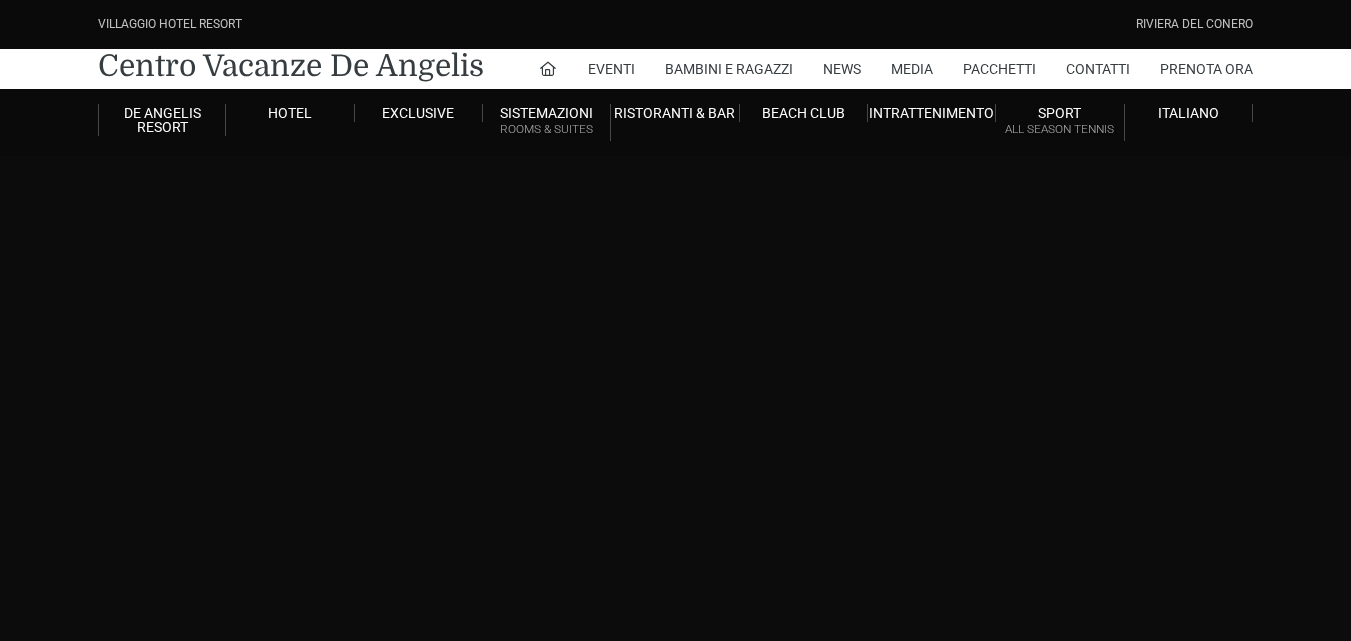 scroll, scrollTop: 0, scrollLeft: 0, axis: both 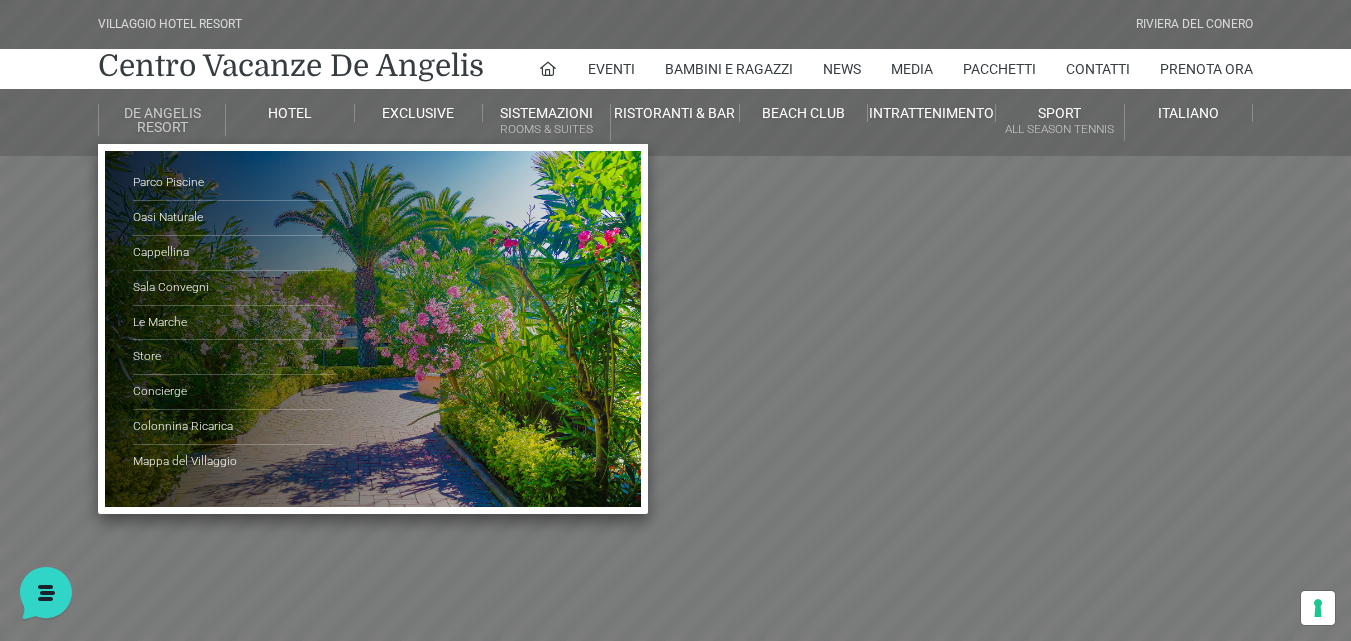 click on "De Angelis Resort" at bounding box center (162, 120) 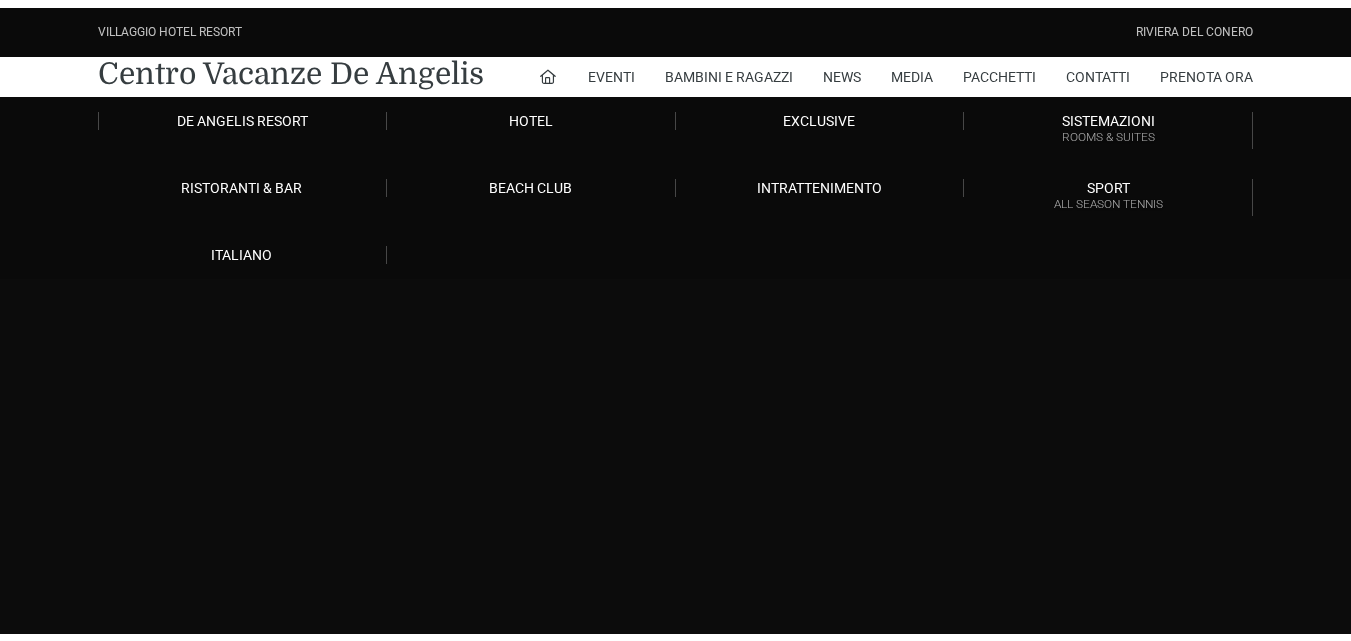 scroll, scrollTop: 0, scrollLeft: 0, axis: both 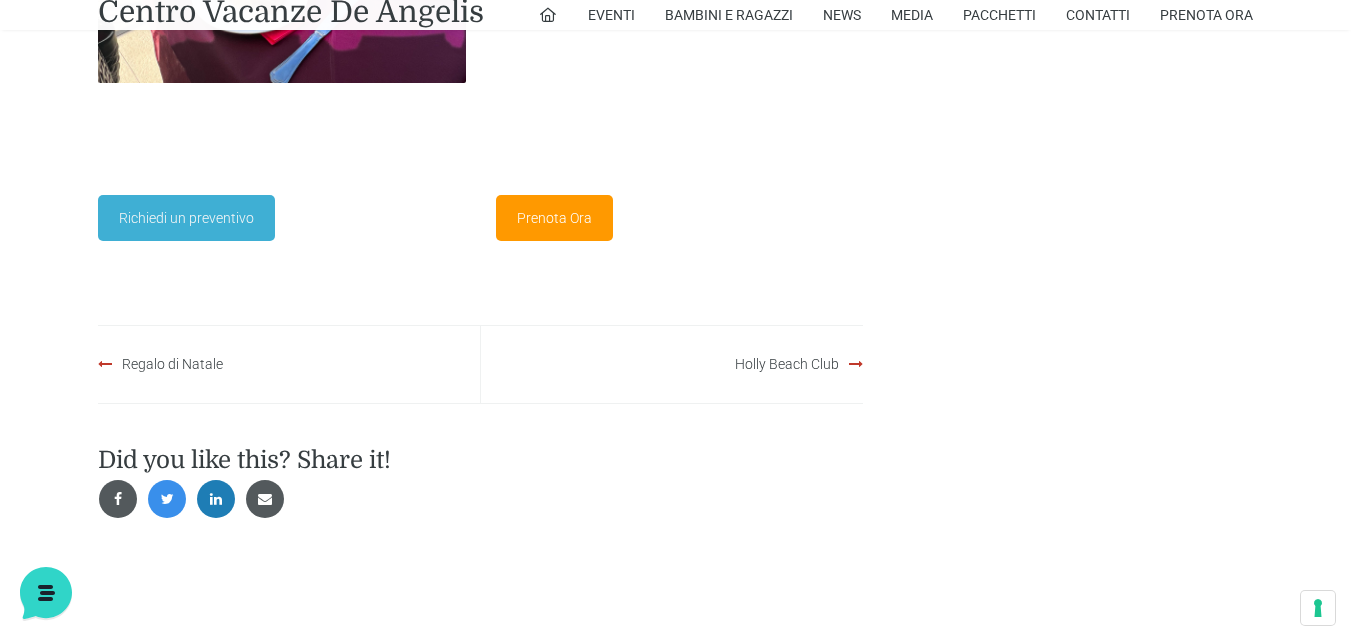 click on "Richiedi un preventivo" at bounding box center (186, 218) 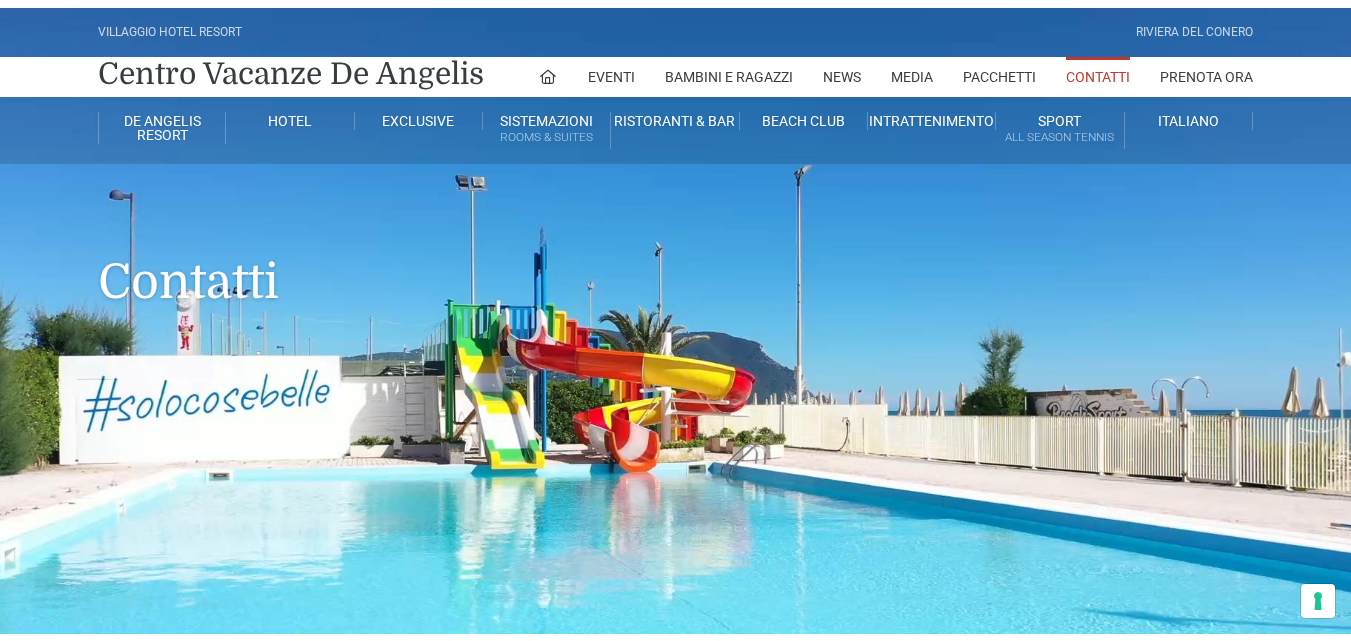 scroll, scrollTop: 0, scrollLeft: 0, axis: both 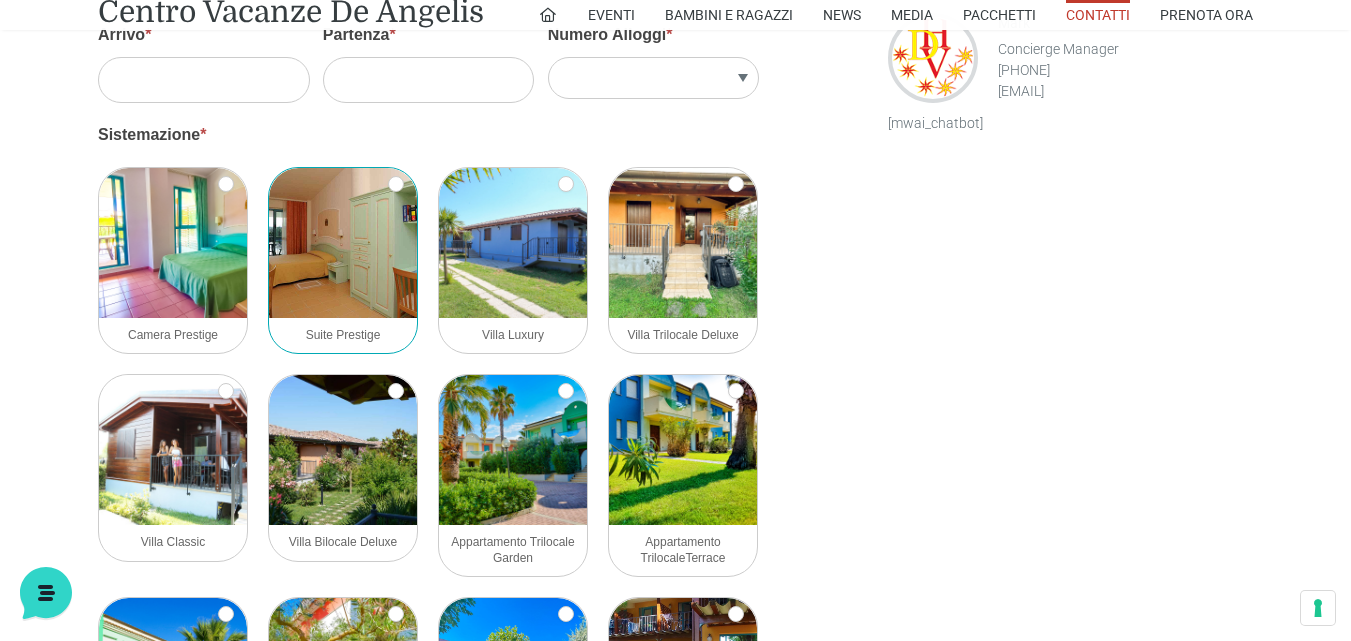 click at bounding box center [343, 243] 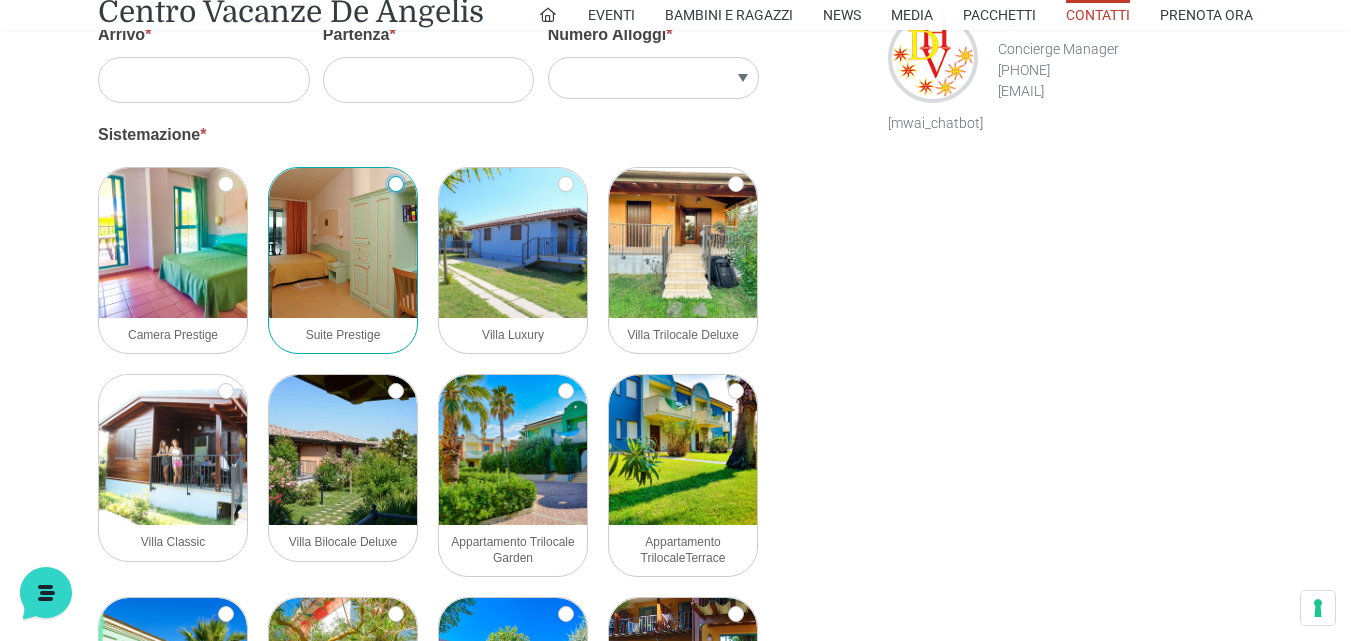 click on "Suite Prestige" at bounding box center (396, 184) 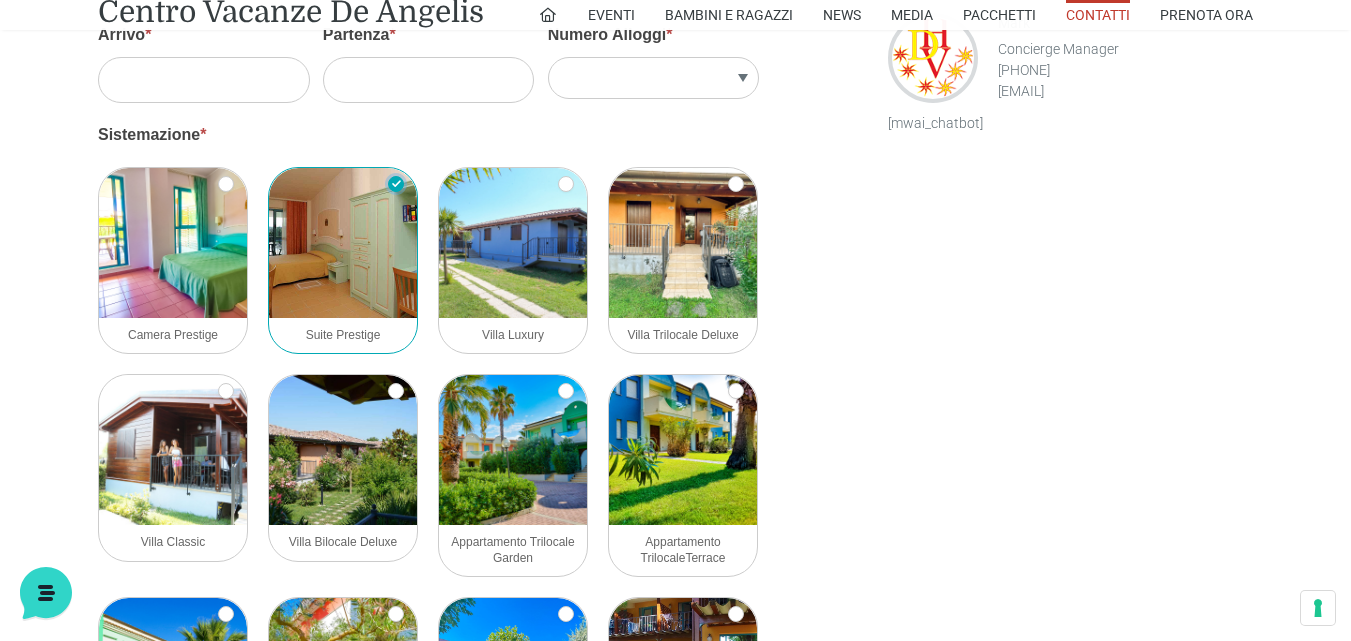 click on "Suite Prestige" at bounding box center (396, 184) 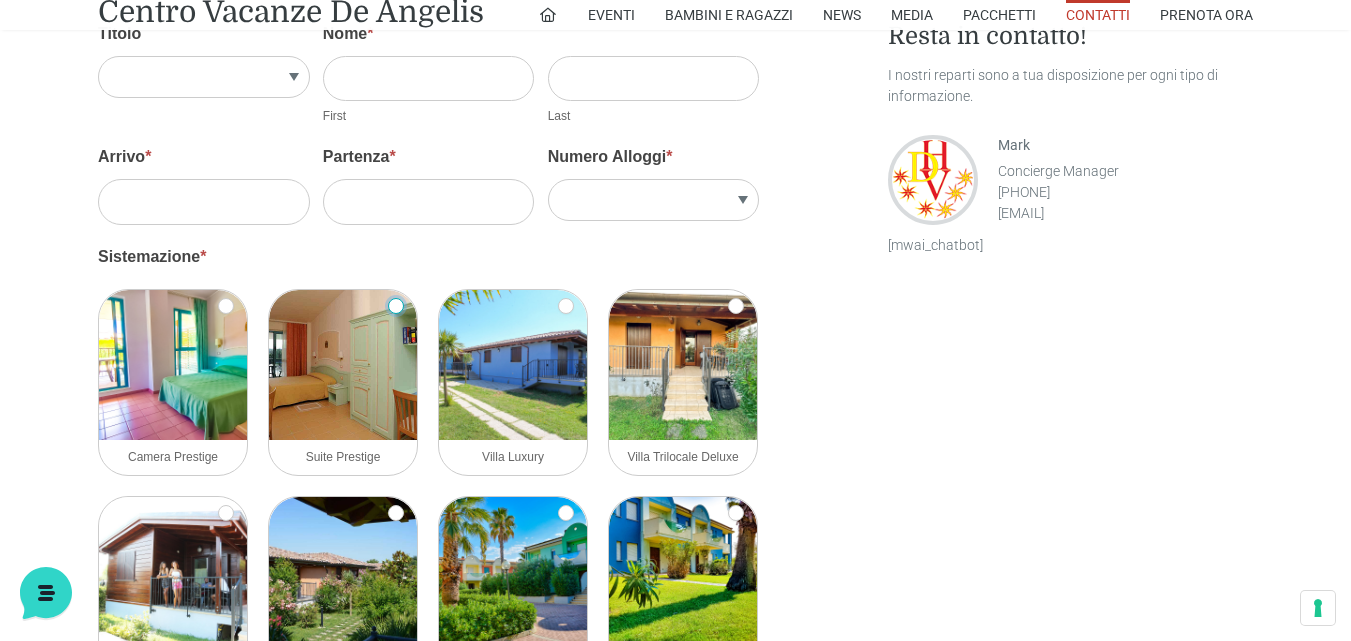 scroll, scrollTop: 1900, scrollLeft: 0, axis: vertical 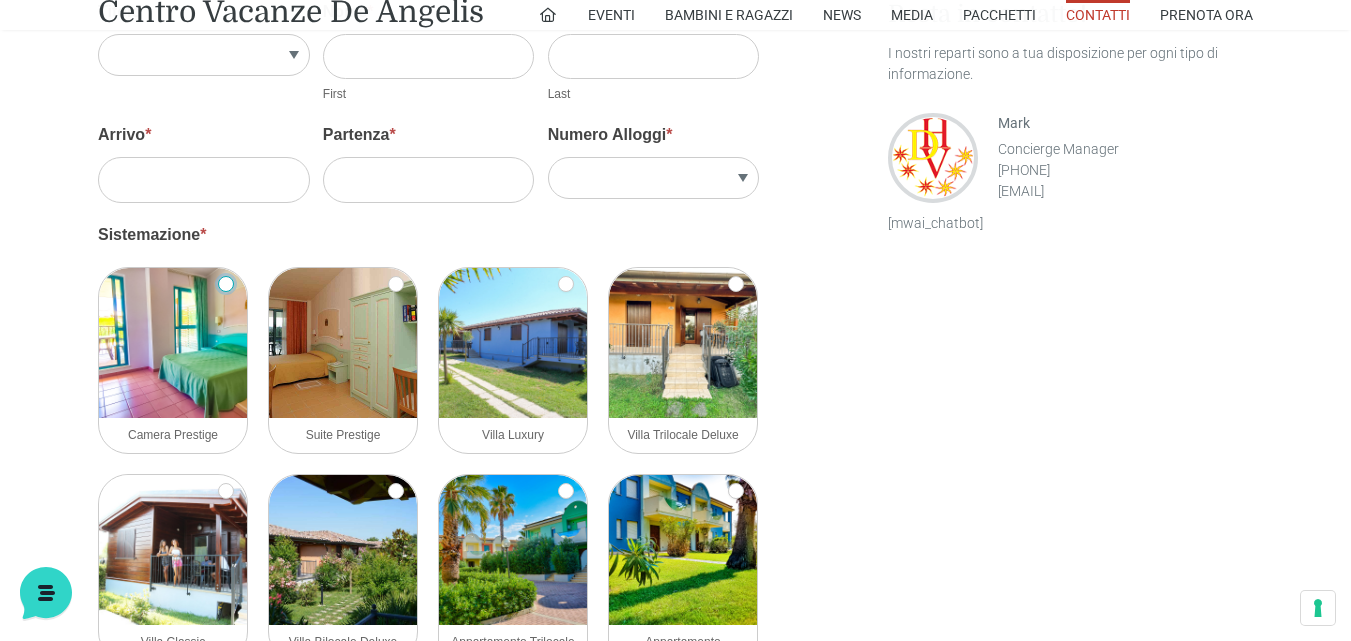 click on "Camera Prestige" at bounding box center [226, 284] 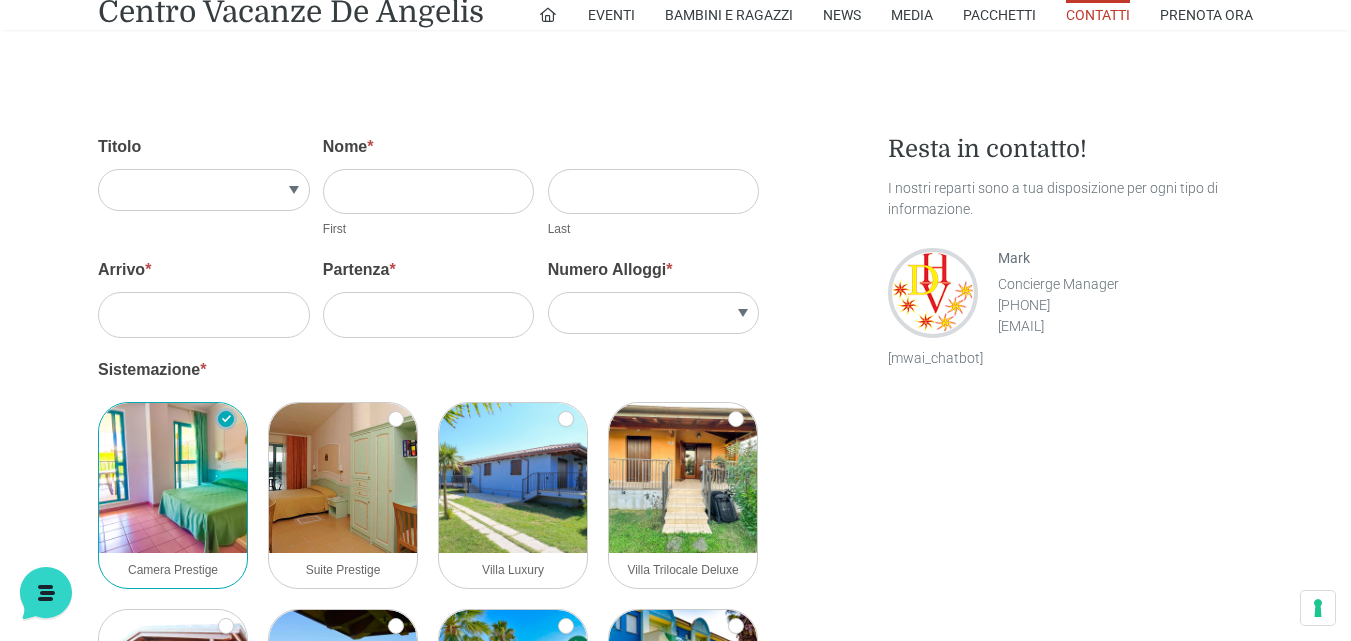 scroll, scrollTop: 1800, scrollLeft: 0, axis: vertical 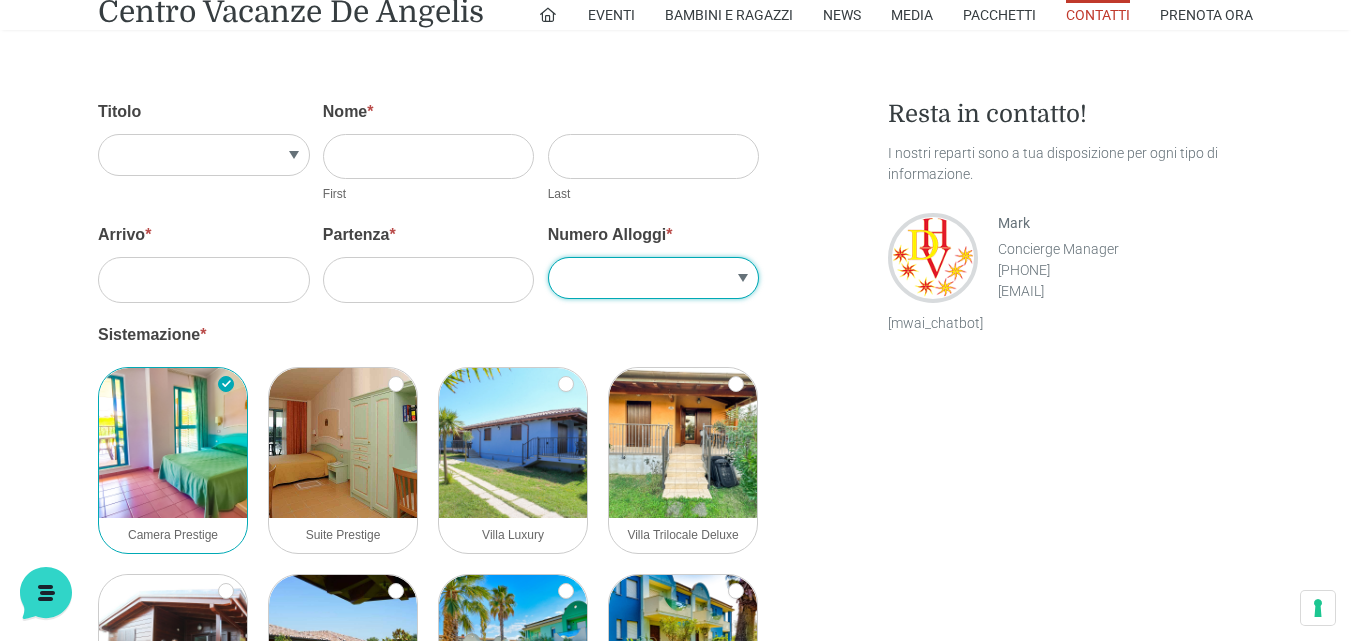 click on "1 2 3 4 5" at bounding box center [654, 278] 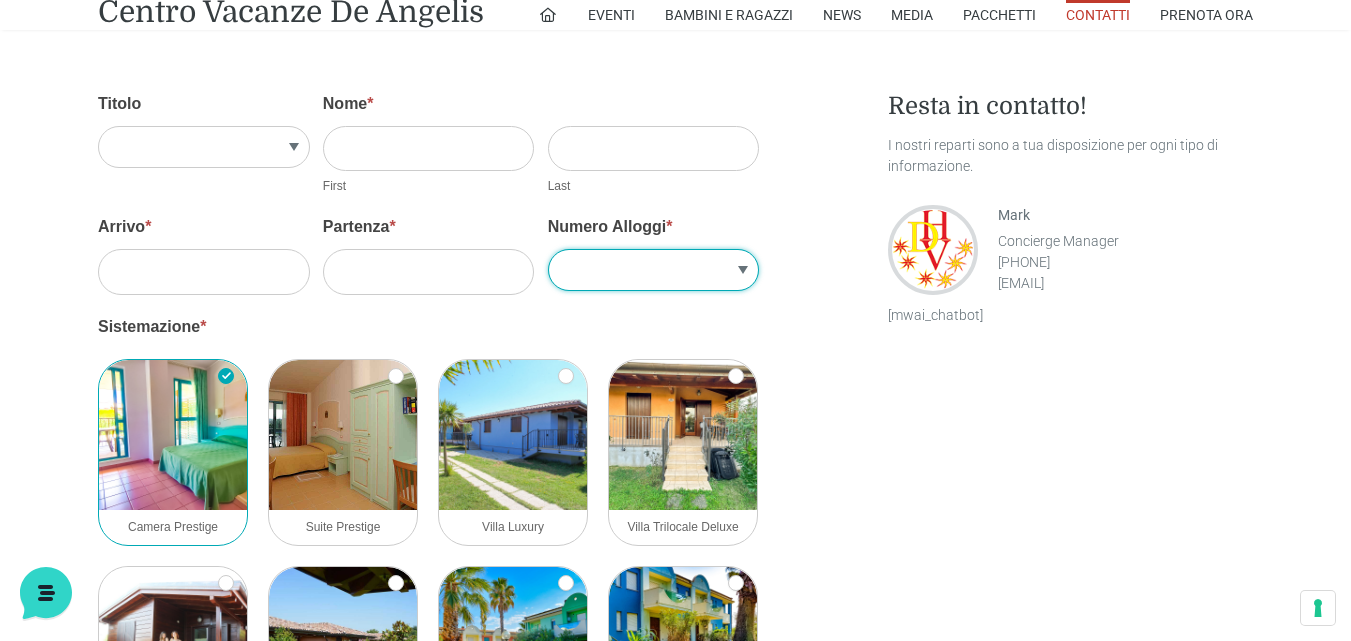 scroll, scrollTop: 1800, scrollLeft: 0, axis: vertical 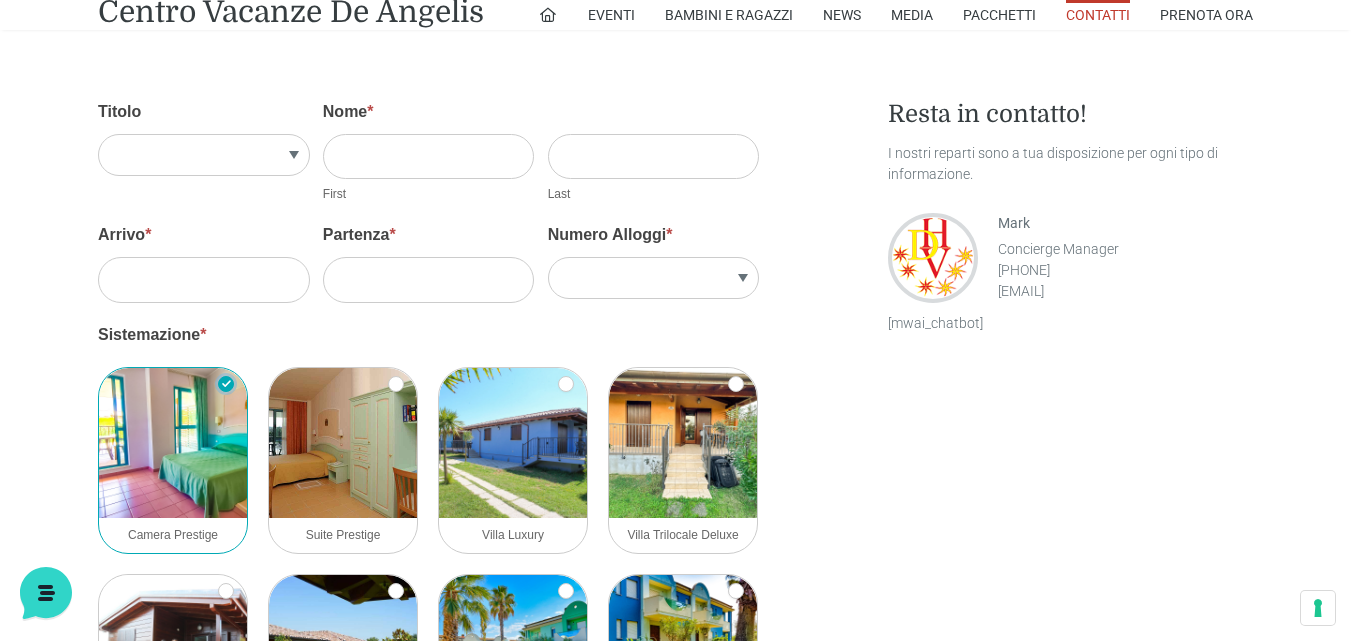 click on "Camera Prestige" at bounding box center [226, 384] 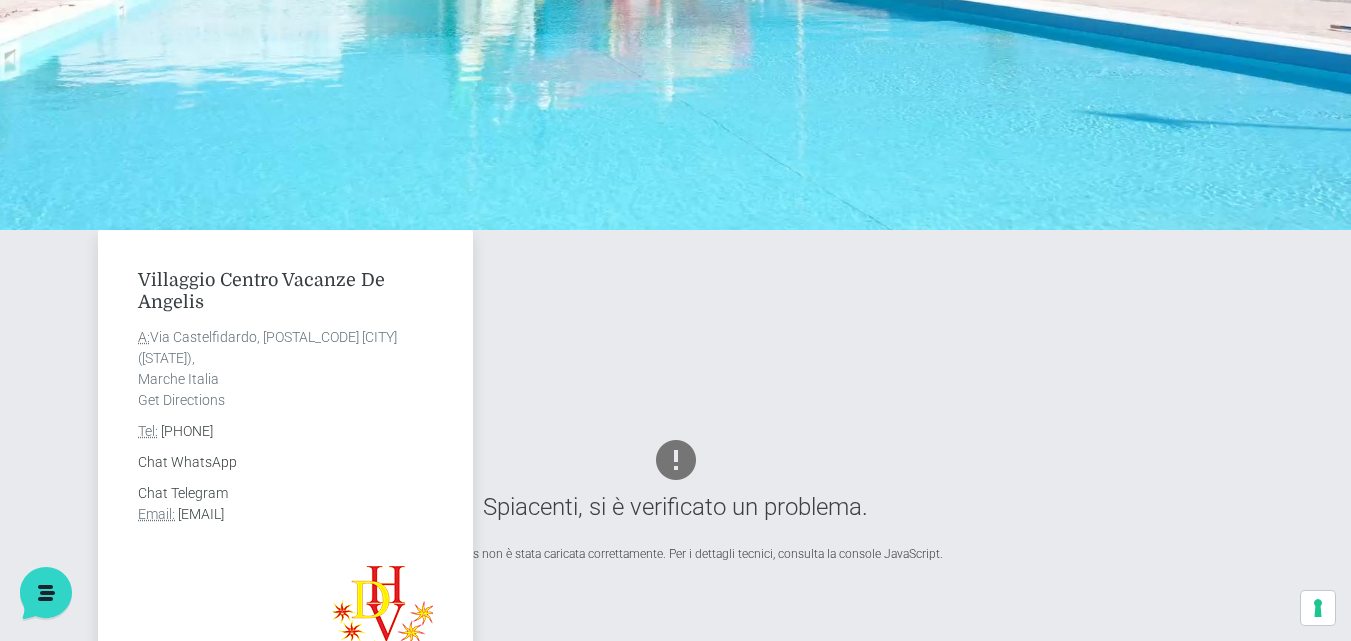 scroll, scrollTop: 600, scrollLeft: 0, axis: vertical 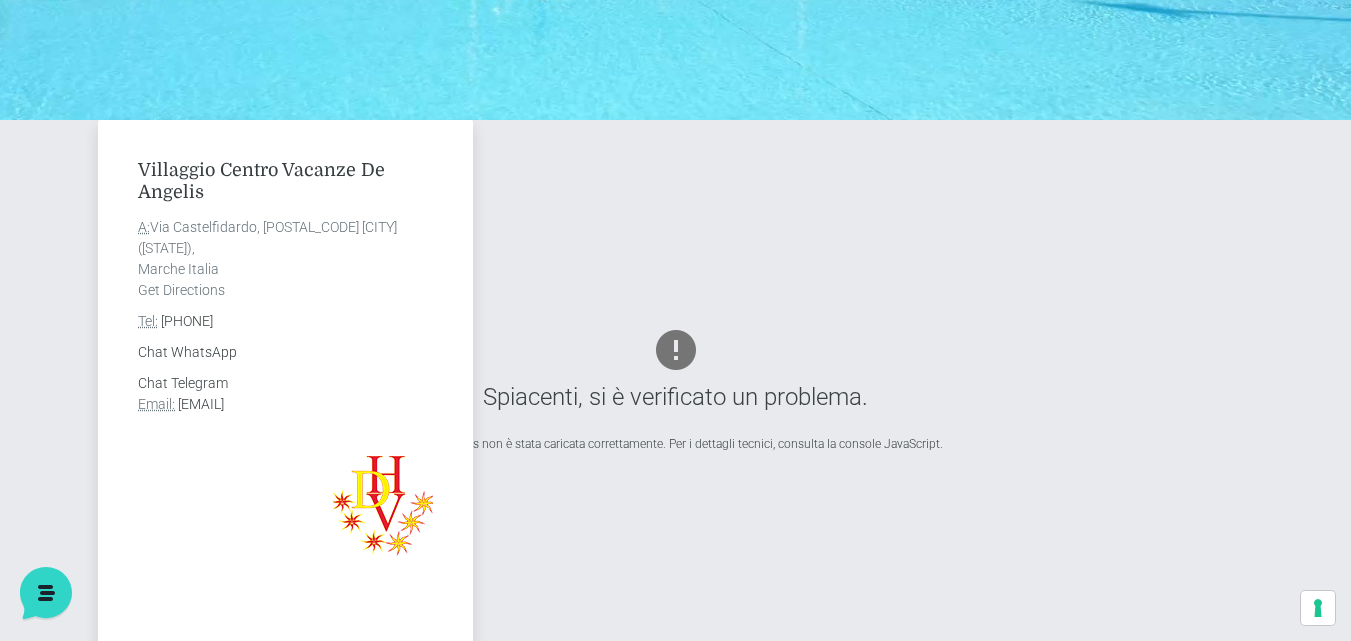 click on "Villaggio Centro Vacanze De Angelis
A:  Via Castelfidardo, 60026 Marcelli di Numana (AN),
Marche Italia
Get Directions
Tel:   +39 0735 58 70 70
Chat WhatsApp
Chat Telegram
Email:   info@villaggiocentrovacanzedeangelis.it" at bounding box center (676, 389) 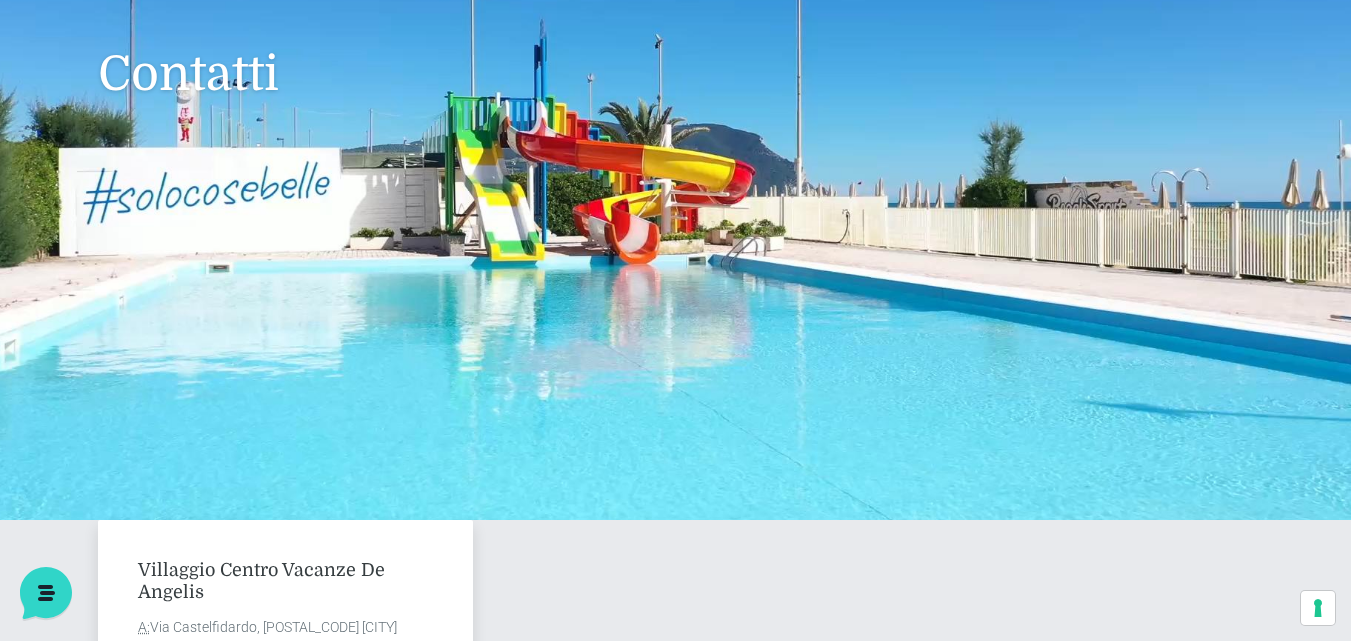 scroll, scrollTop: 0, scrollLeft: 0, axis: both 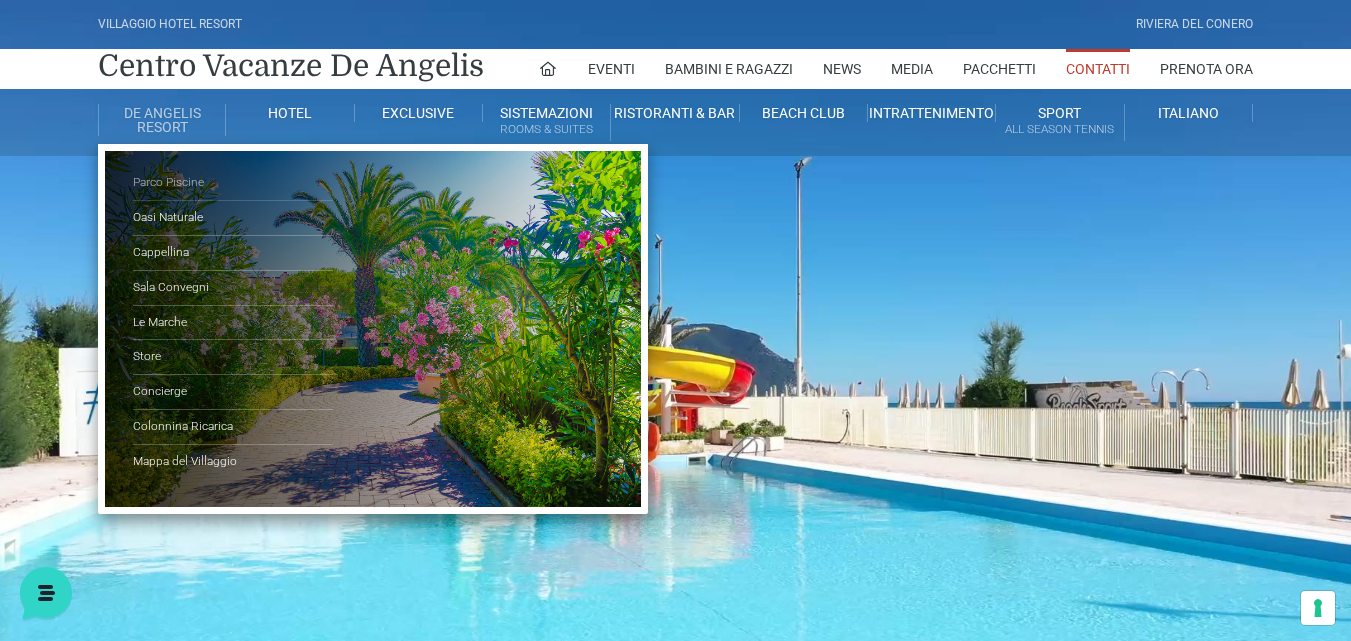 click on "Parco Piscine" at bounding box center [233, 183] 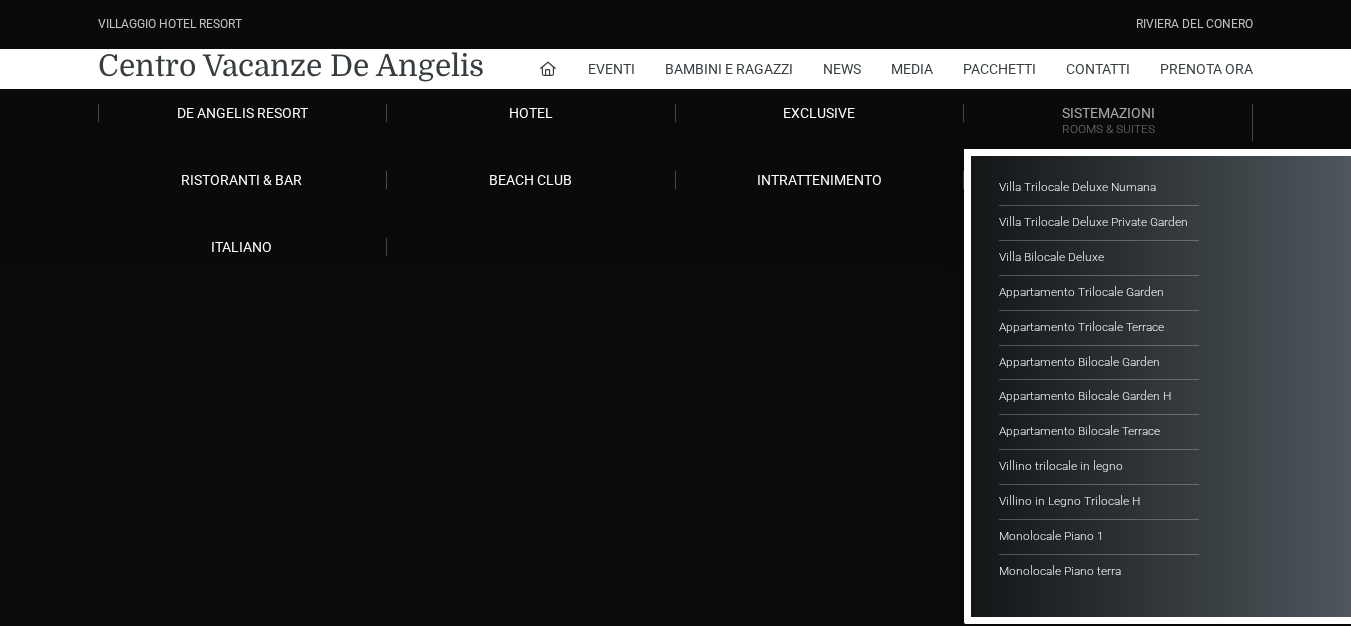 scroll, scrollTop: 0, scrollLeft: 0, axis: both 